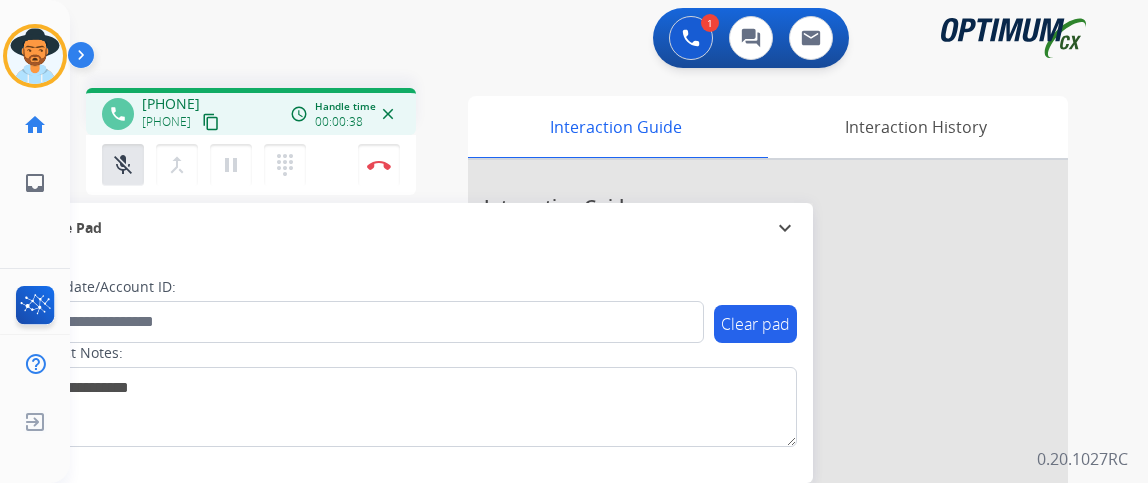 scroll, scrollTop: 0, scrollLeft: 0, axis: both 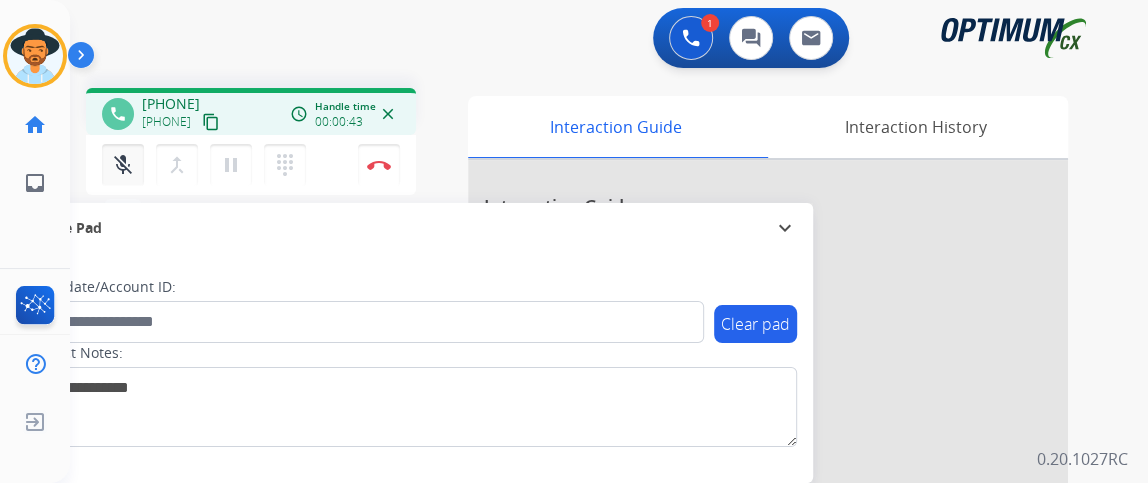 click on "mic_off Mute" at bounding box center (123, 165) 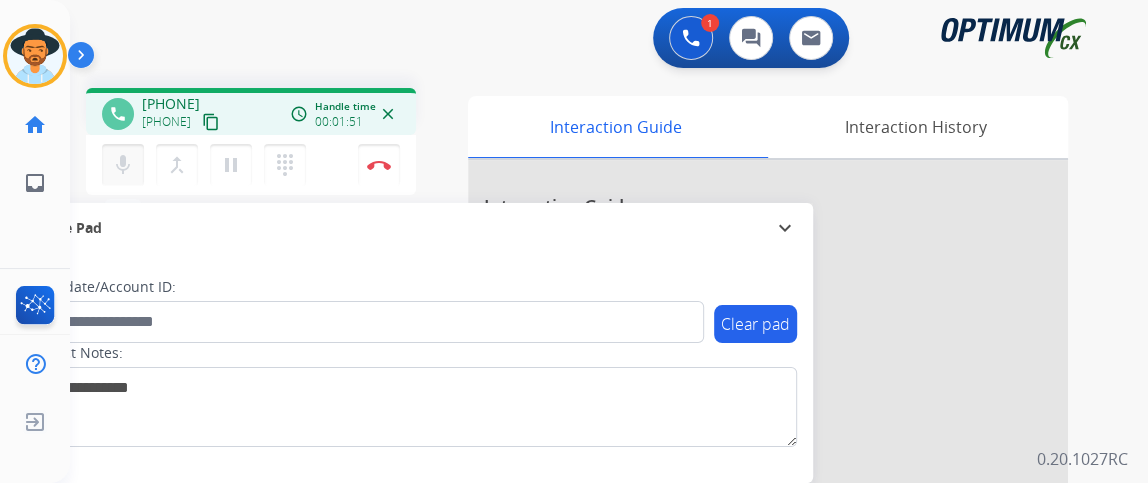 click on "mic" at bounding box center [123, 165] 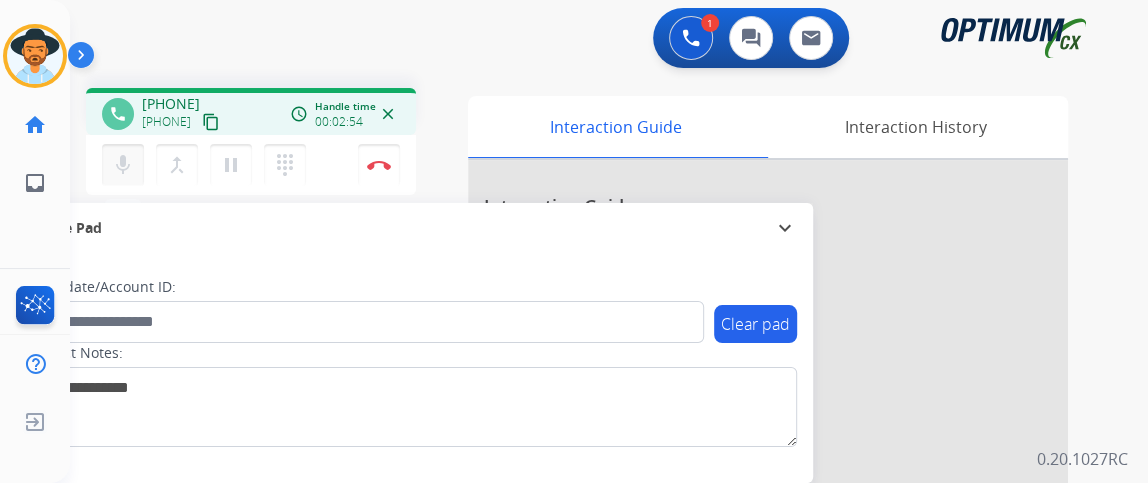 click on "mic" at bounding box center [123, 165] 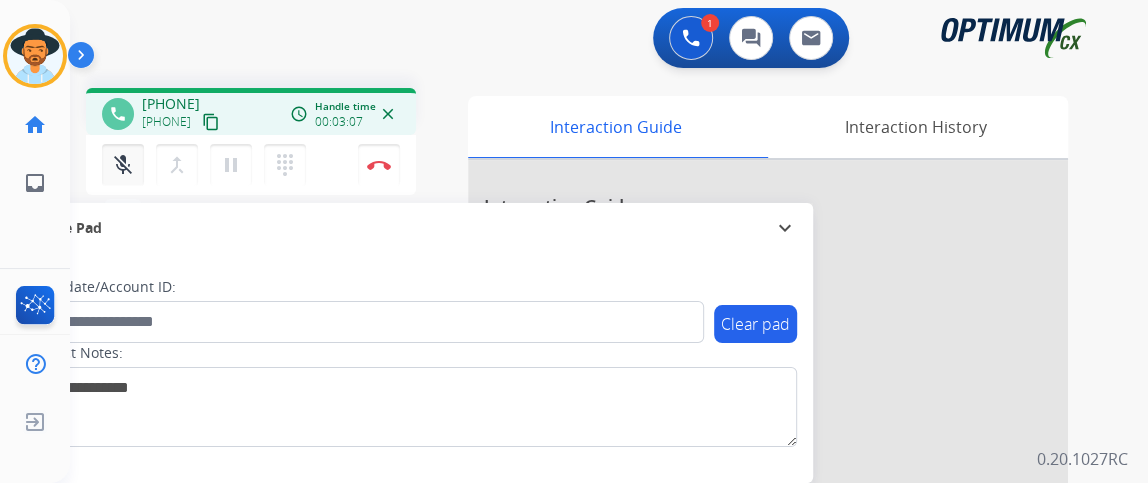 click on "mic_off" at bounding box center [123, 165] 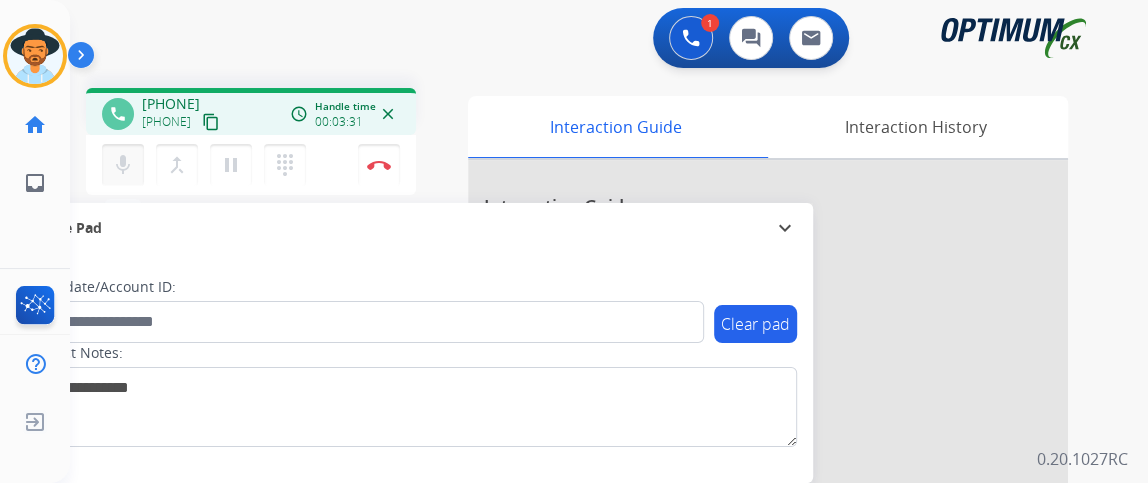 click on "mic Mute" at bounding box center (123, 165) 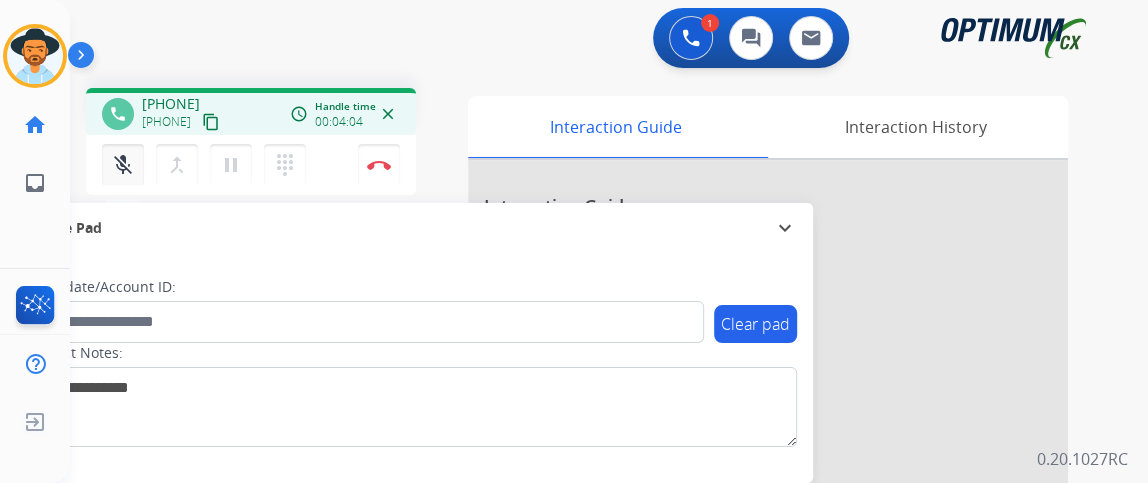 click on "mic_off" at bounding box center [123, 165] 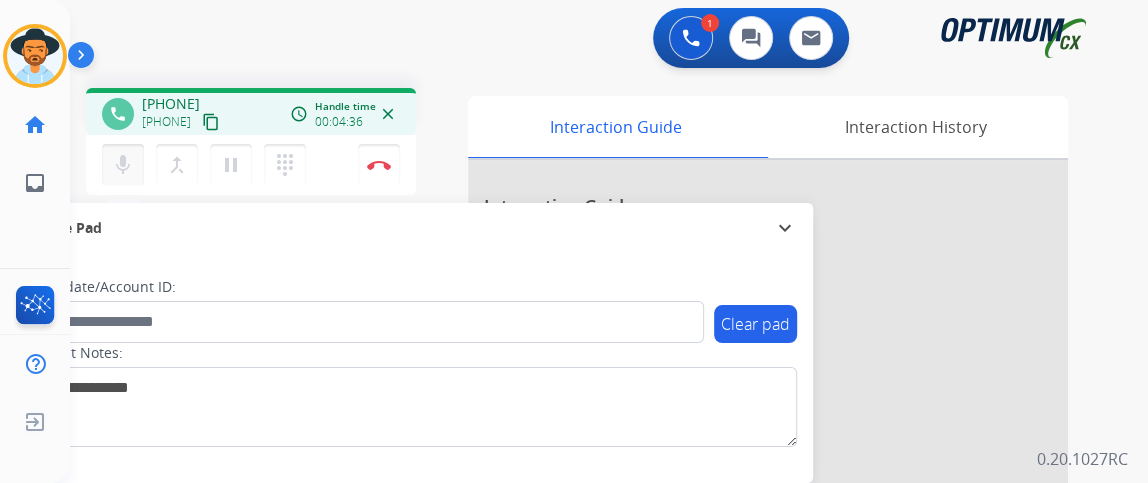 click on "mic" at bounding box center [123, 165] 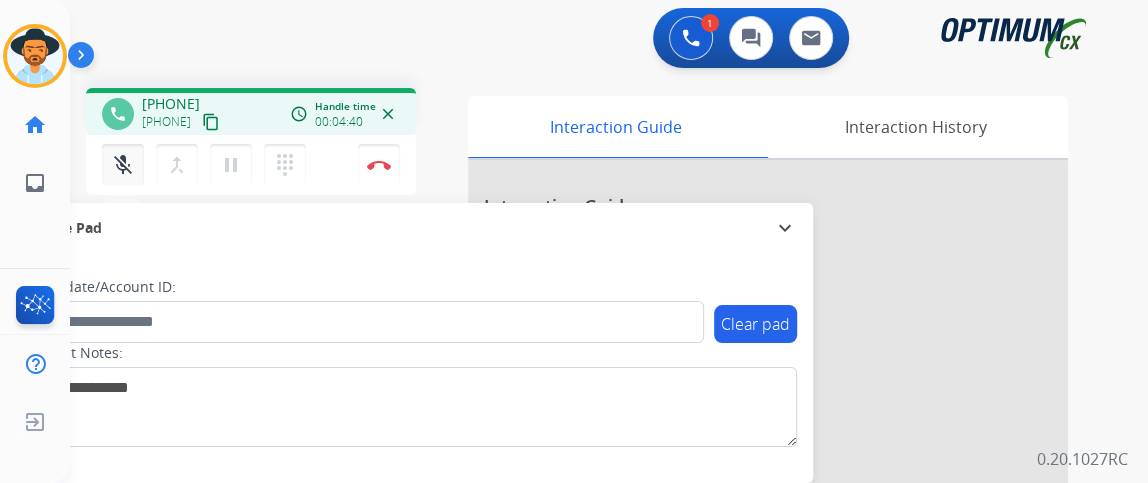 click on "mic_off" at bounding box center [123, 165] 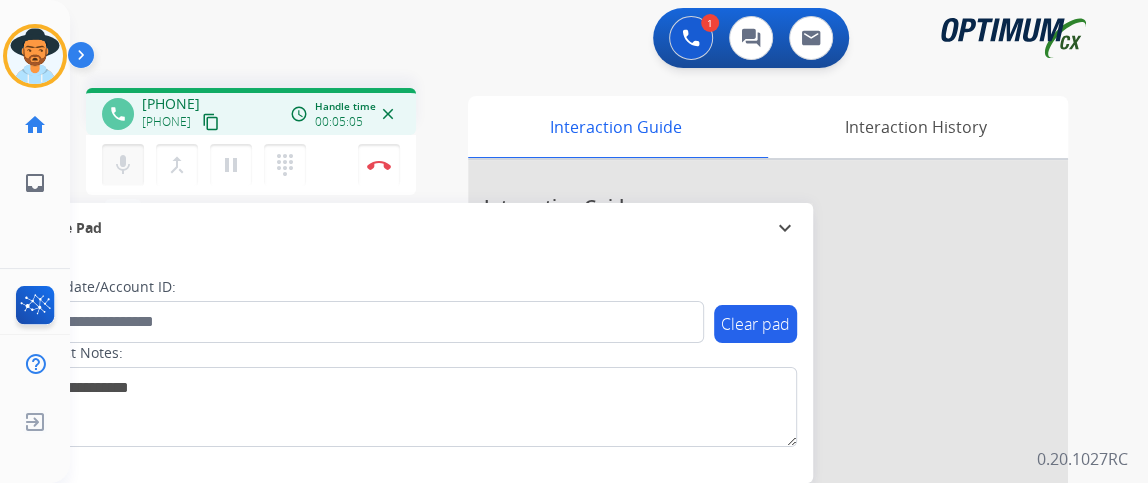 click on "mic Mute" at bounding box center (123, 165) 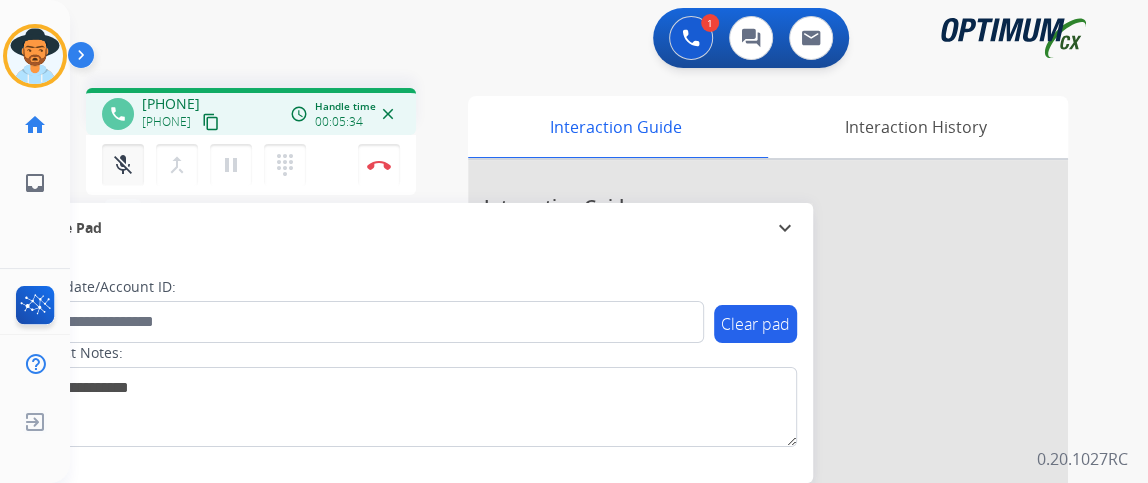 click on "mic_off" at bounding box center [123, 165] 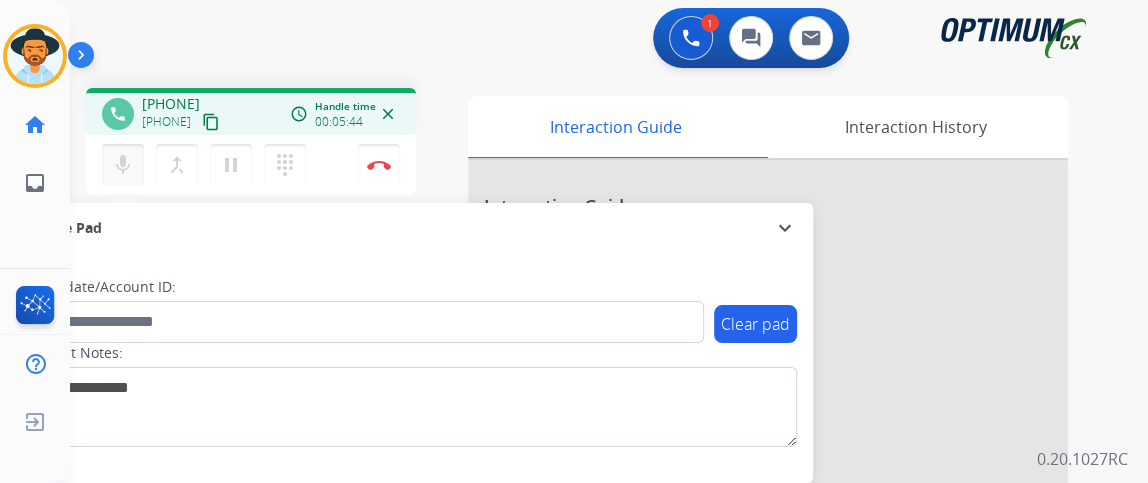 click on "mic" at bounding box center [123, 165] 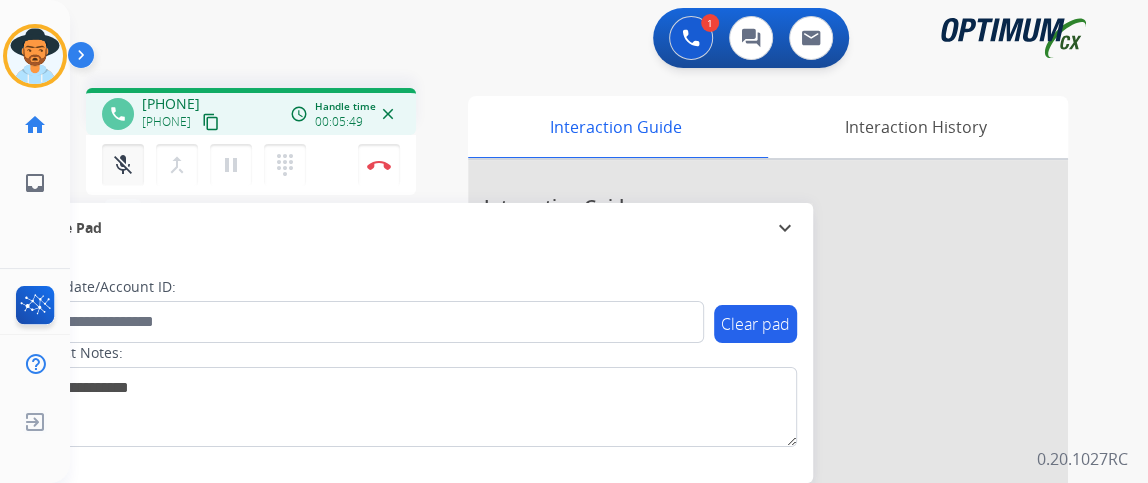 click on "mic_off" at bounding box center [123, 165] 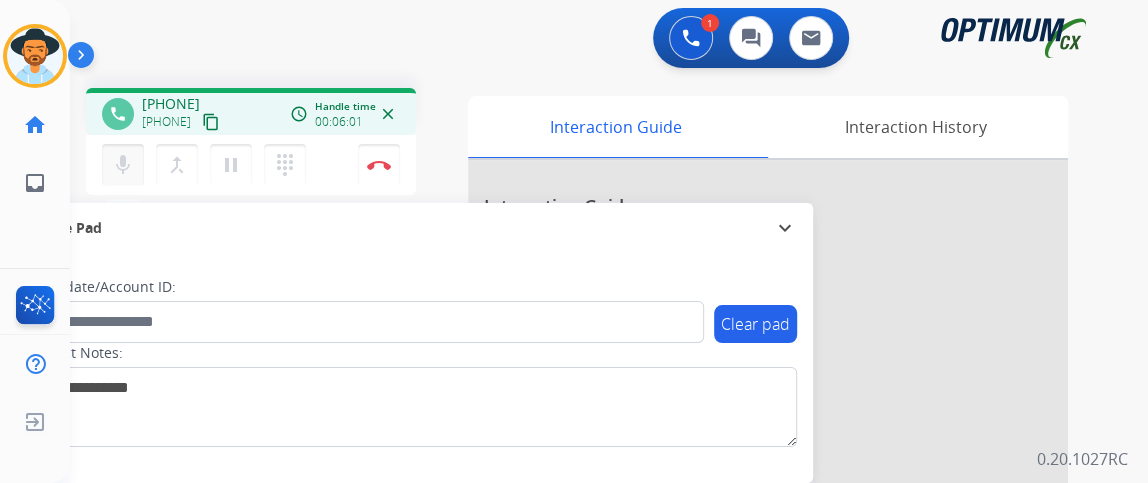 click on "mic Mute" at bounding box center [123, 165] 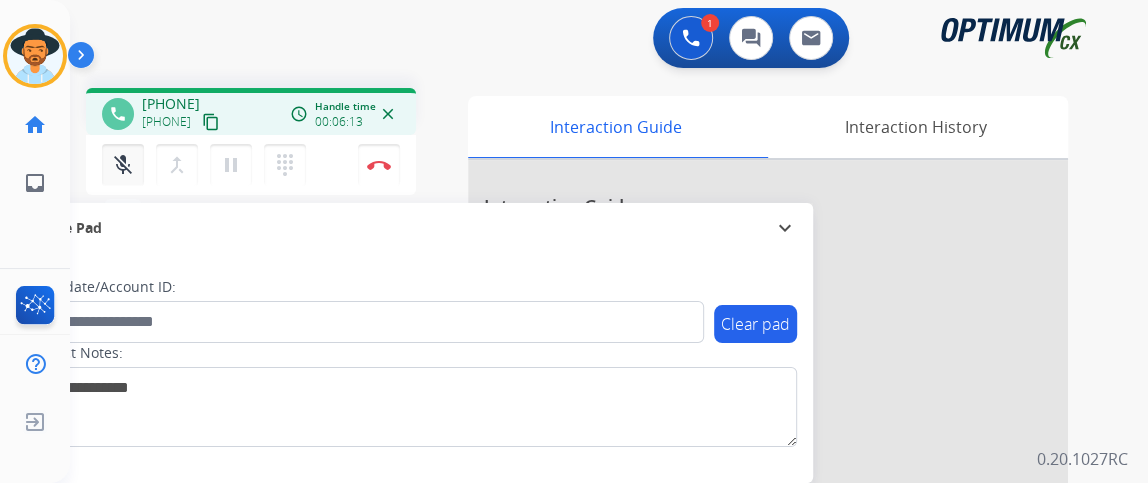 click on "mic_off" at bounding box center (123, 165) 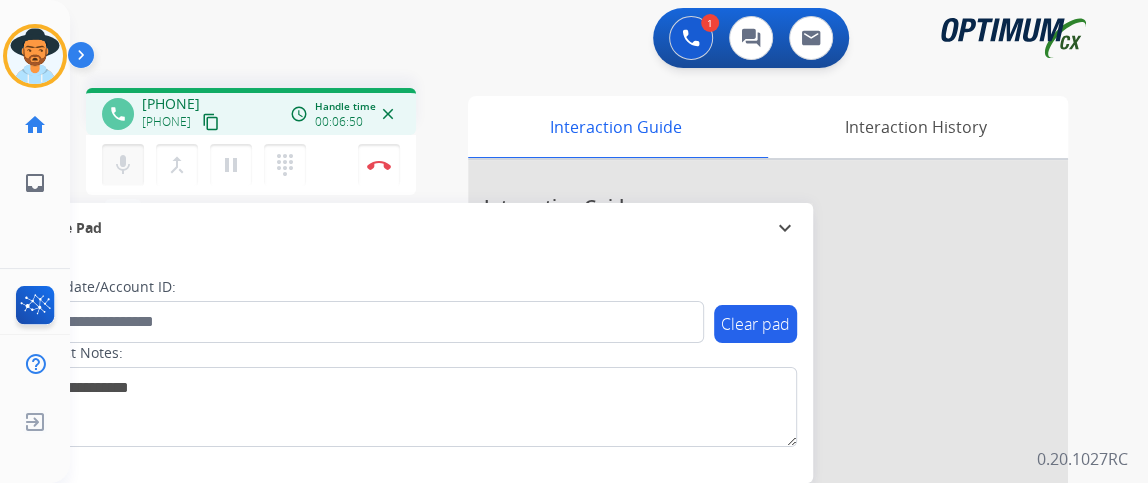 click on "mic" at bounding box center [123, 165] 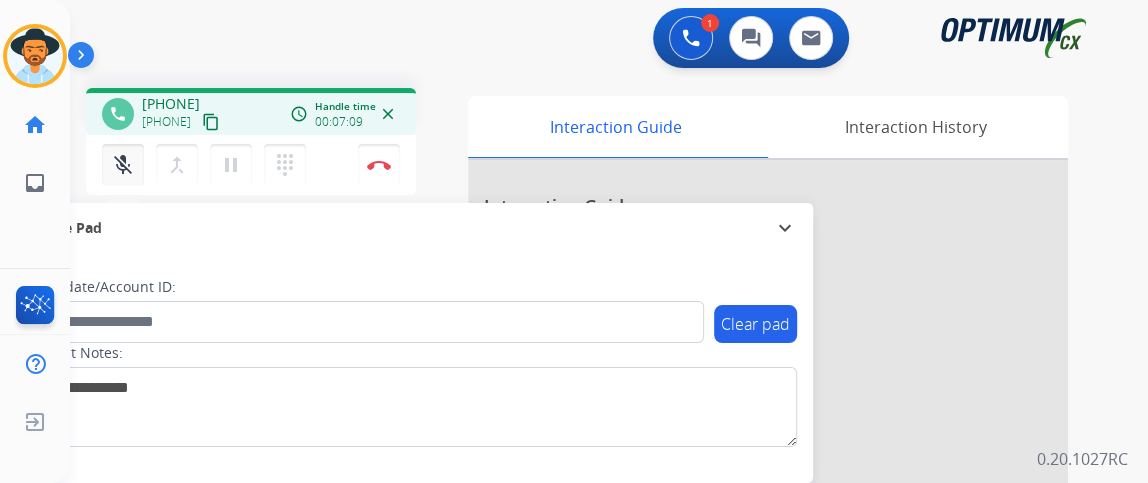 click on "mic_off" at bounding box center [123, 165] 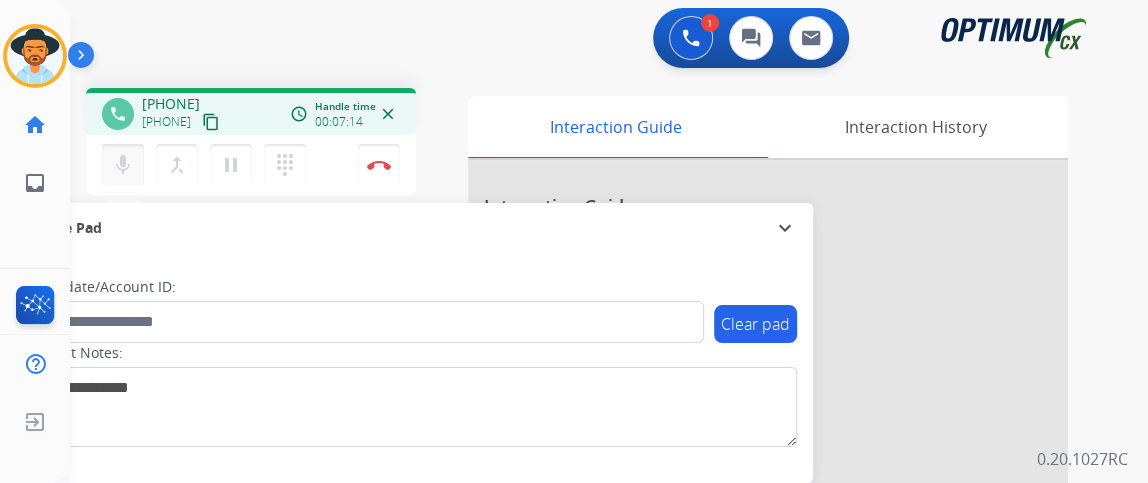 click on "mic" at bounding box center (123, 165) 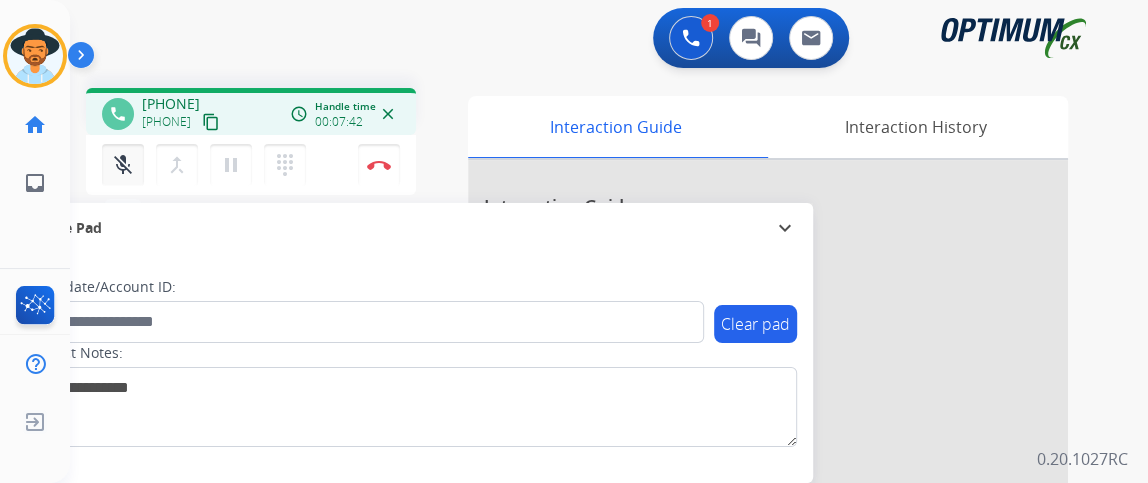click on "mic_off Mute" at bounding box center (123, 165) 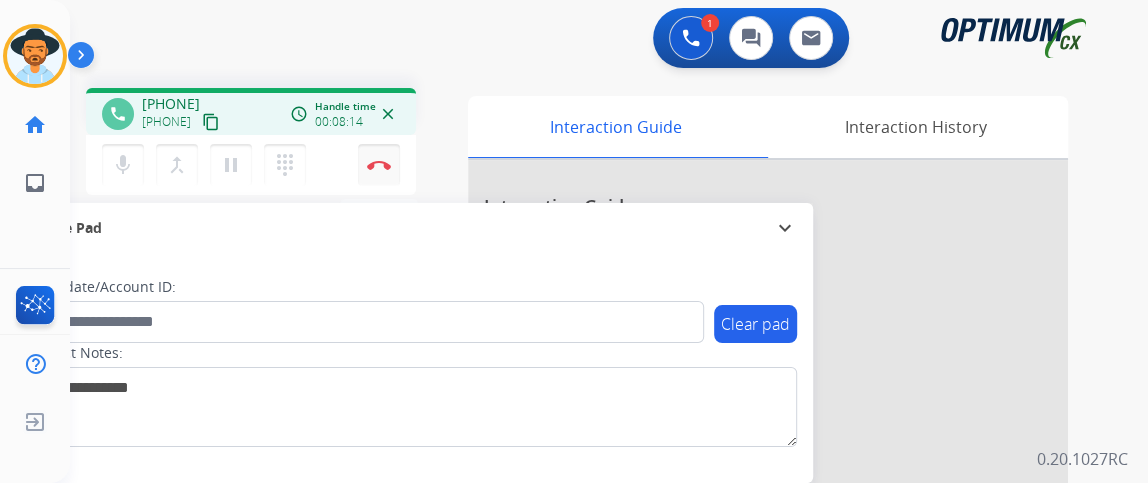 click at bounding box center [379, 165] 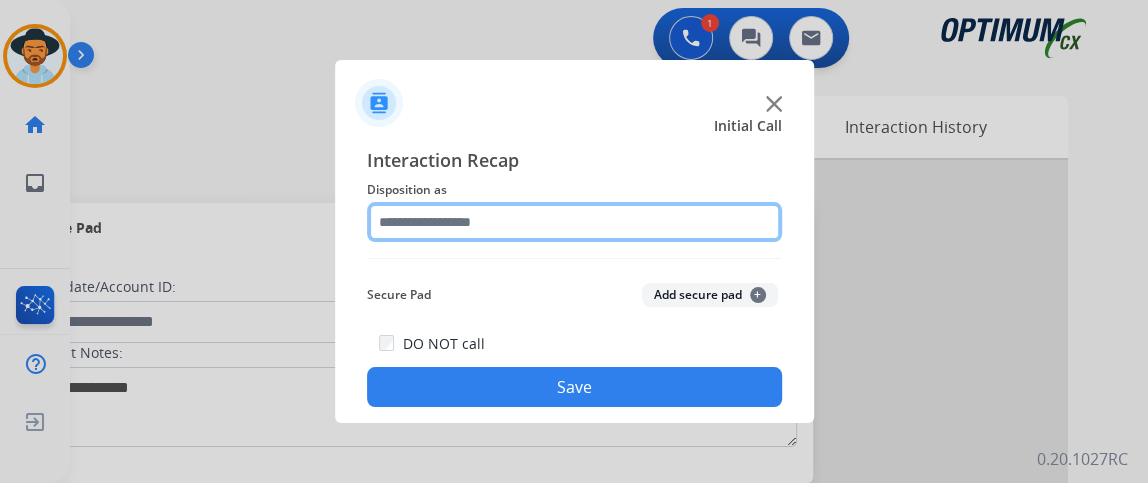 click 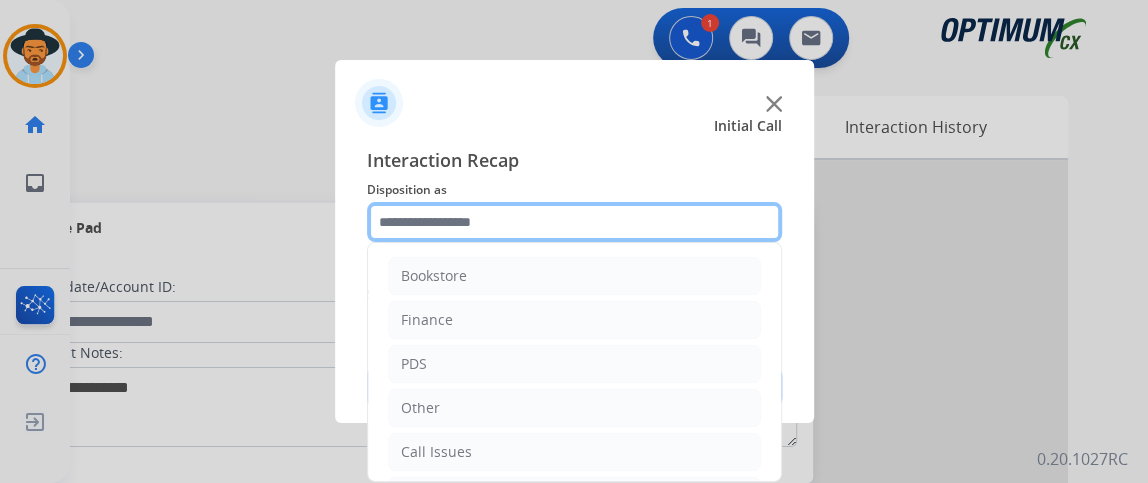 scroll, scrollTop: 131, scrollLeft: 0, axis: vertical 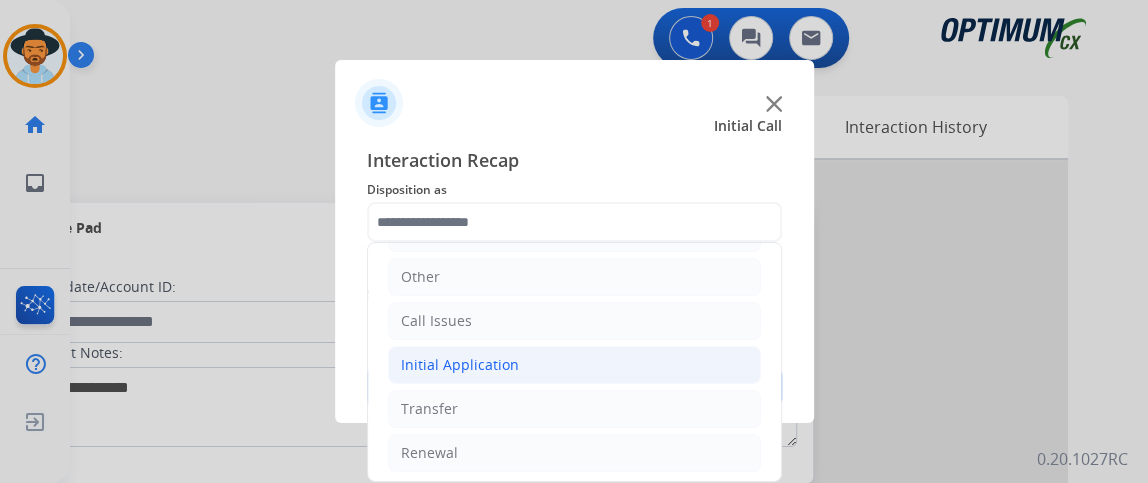 click on "Initial Application" 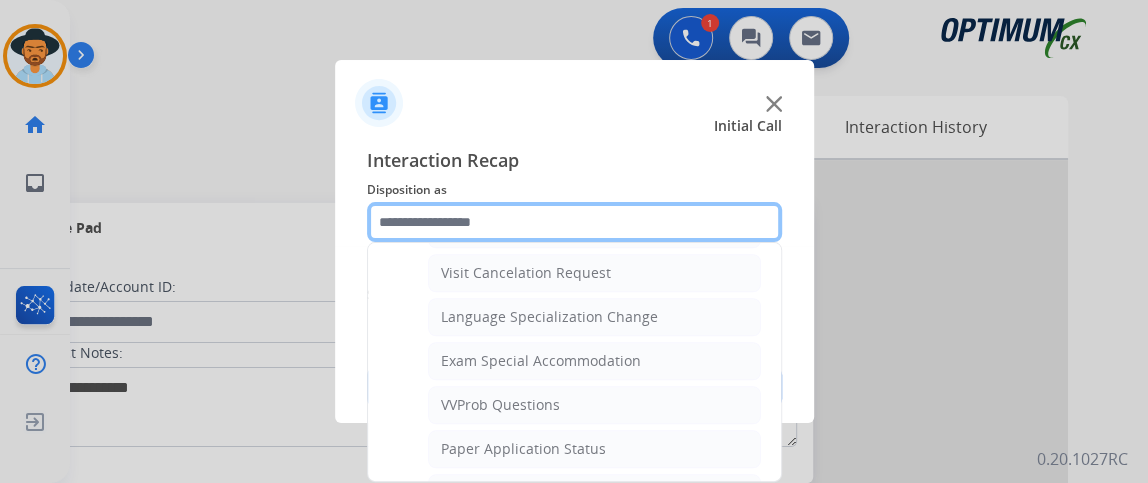 scroll, scrollTop: 1055, scrollLeft: 0, axis: vertical 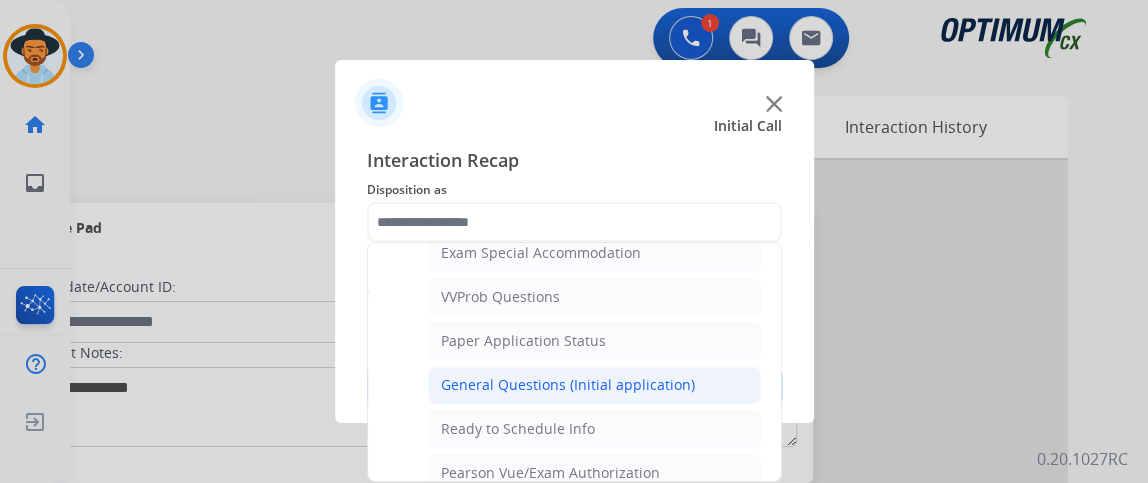 click on "General Questions (Initial application)" 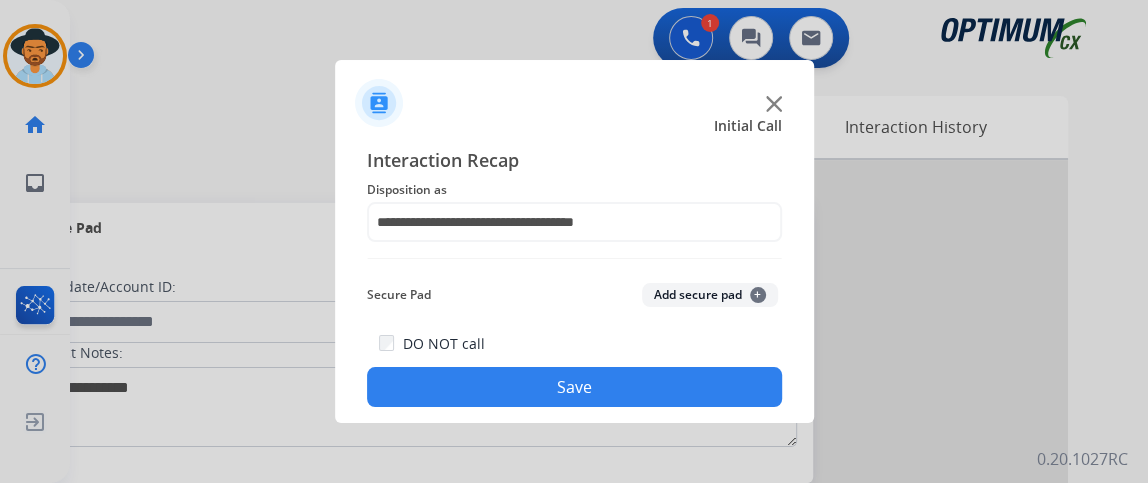 click on "Save" 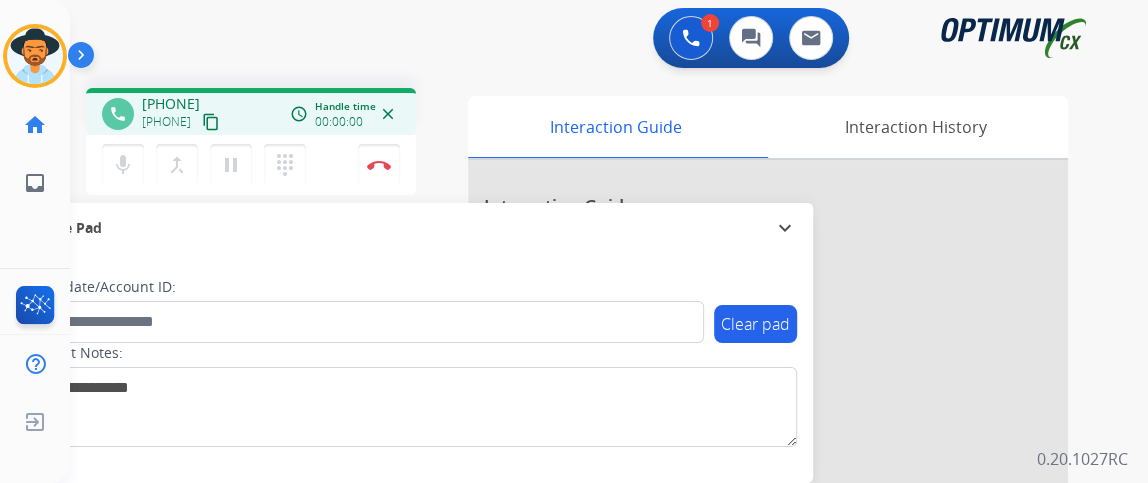 click on "content_copy" at bounding box center (211, 122) 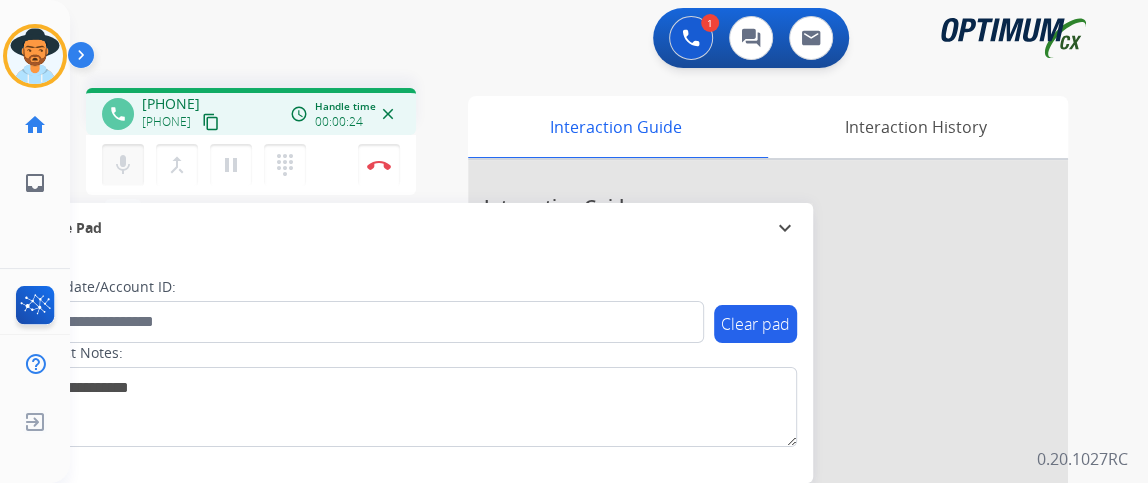 click on "mic Mute" at bounding box center (123, 165) 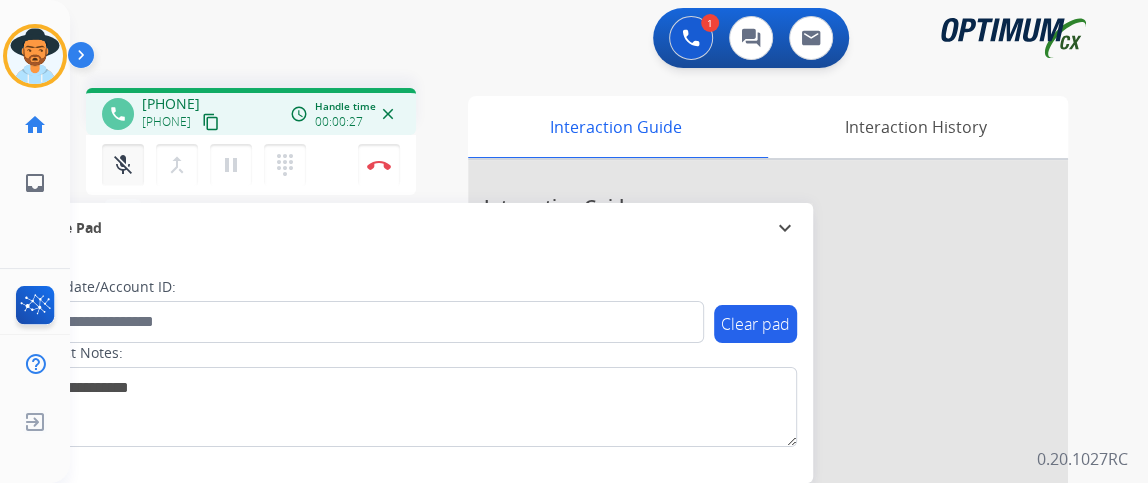 click on "mic_off Mute" at bounding box center [123, 165] 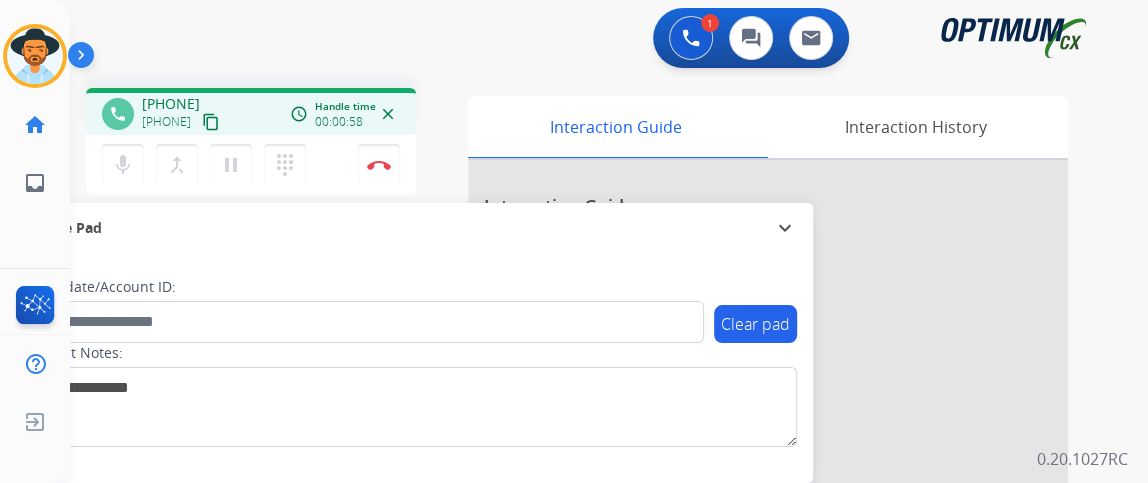 click on "mic Mute" at bounding box center (123, 165) 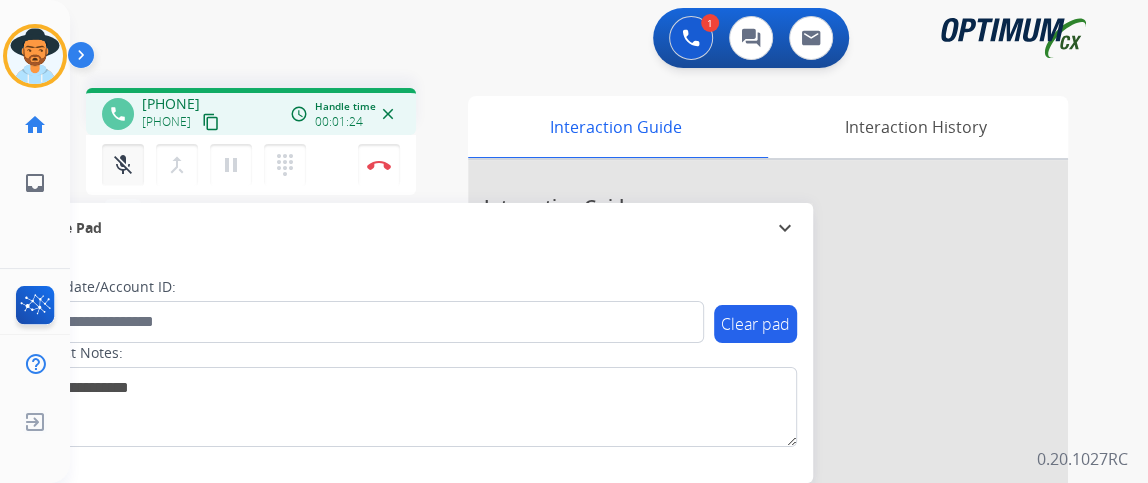 click on "mic_off" at bounding box center (123, 165) 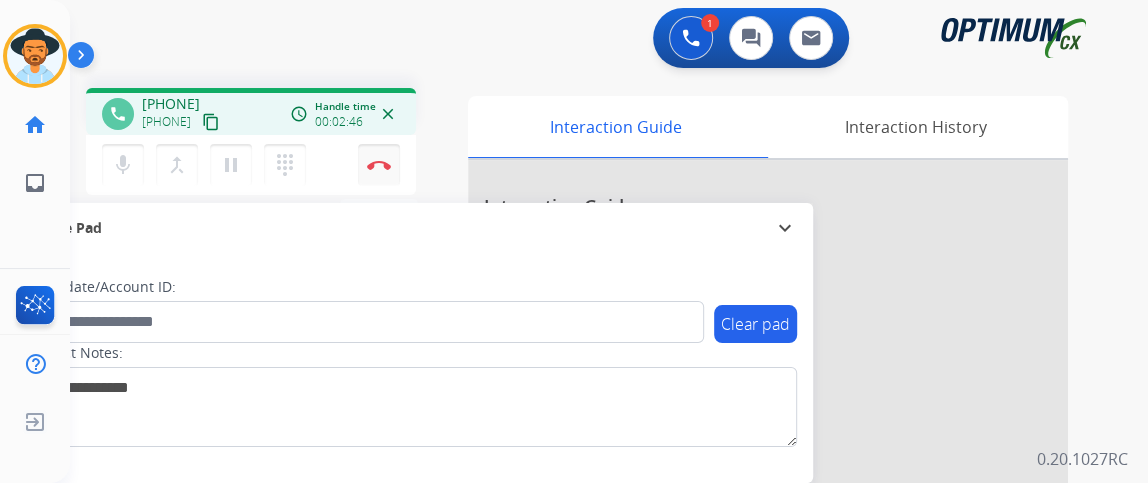 click on "Disconnect" at bounding box center (379, 165) 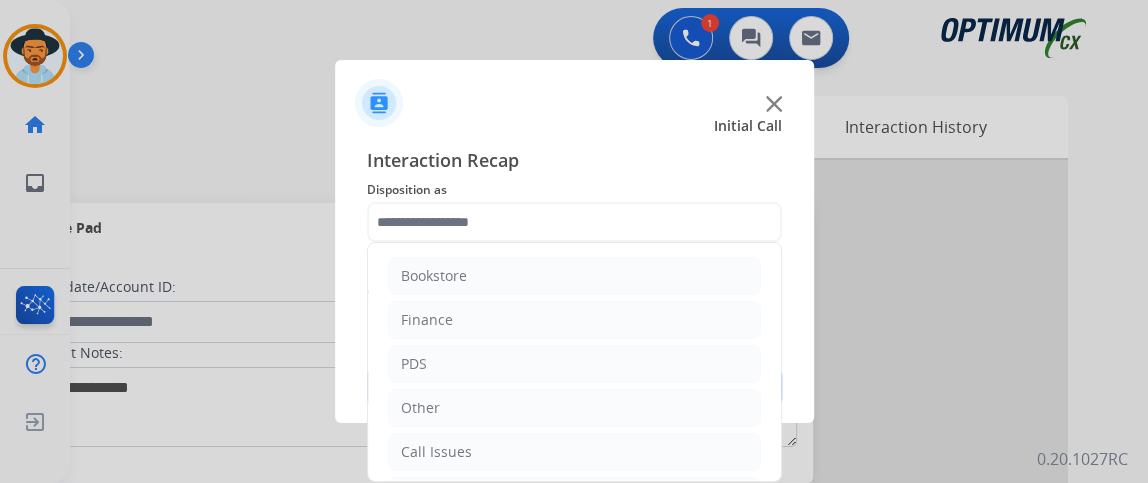 scroll, scrollTop: 131, scrollLeft: 0, axis: vertical 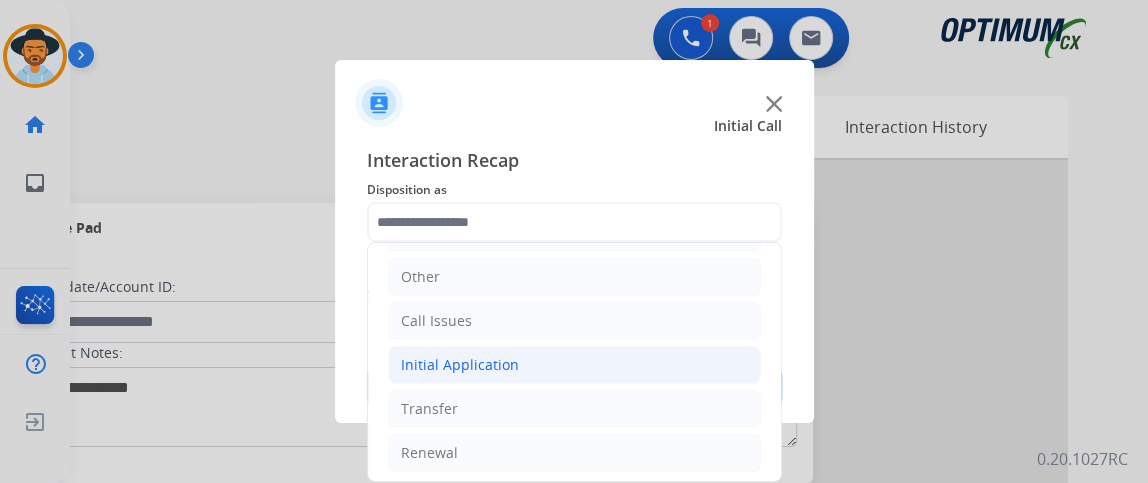 click on "Initial Application" 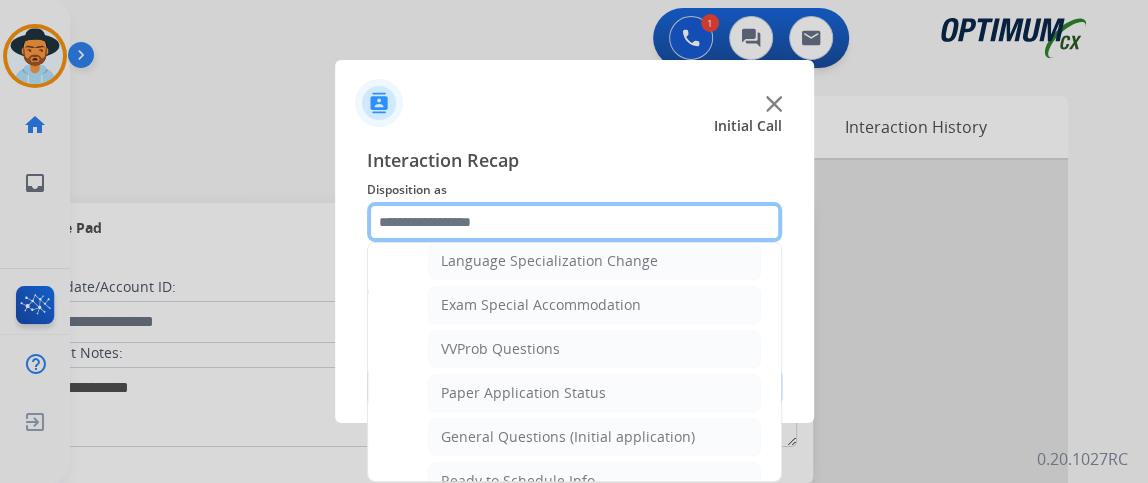 scroll, scrollTop: 1192, scrollLeft: 0, axis: vertical 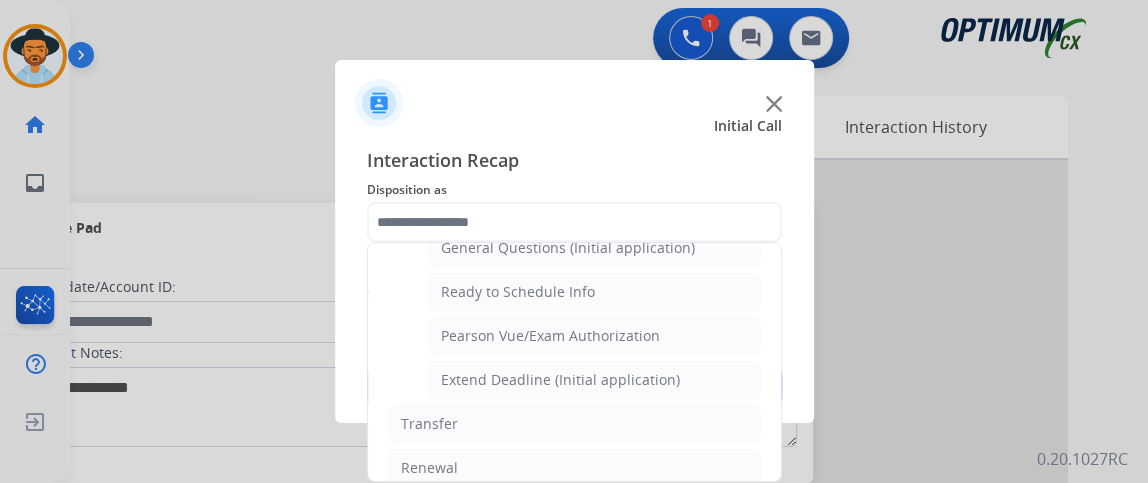 click on "Bookstore   Finance   PDS   Other   Call Issues   Initial Application   Credential Resend (Initial application)   Appeals   Stuck in Staff Review   Paper Exam Status   Online Walk-Through (Initial application)   Names Change Questions/Assistance (Initial application)   Endorsement Number Not Working   No Show VV   Fax Receipt Confirmation (Initial application)   Initial Application Price Increase   Search Request   V3 Request   Credential Type Change   Admin Change Notice - Temporary   No Show Exam   Visit Cancelation Request   Language Specialization Change   Exam Special Accommodation   VVProb Questions   Paper Application Status   General Questions (Initial application)   Ready to Schedule Info   Pearson Vue/Exam Authorization   Extend Deadline (Initial application)   Transfer   Renewal" 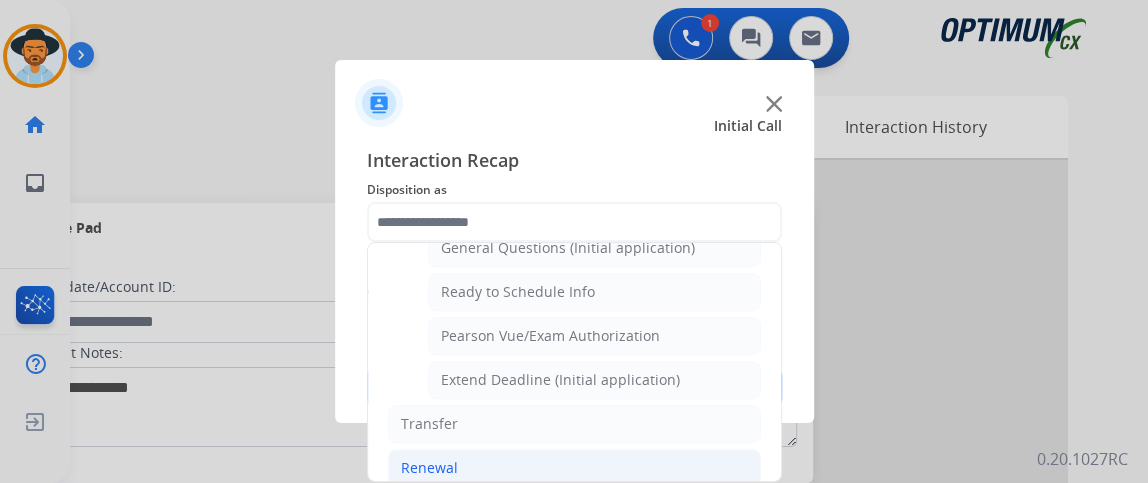 click on "Renewal" 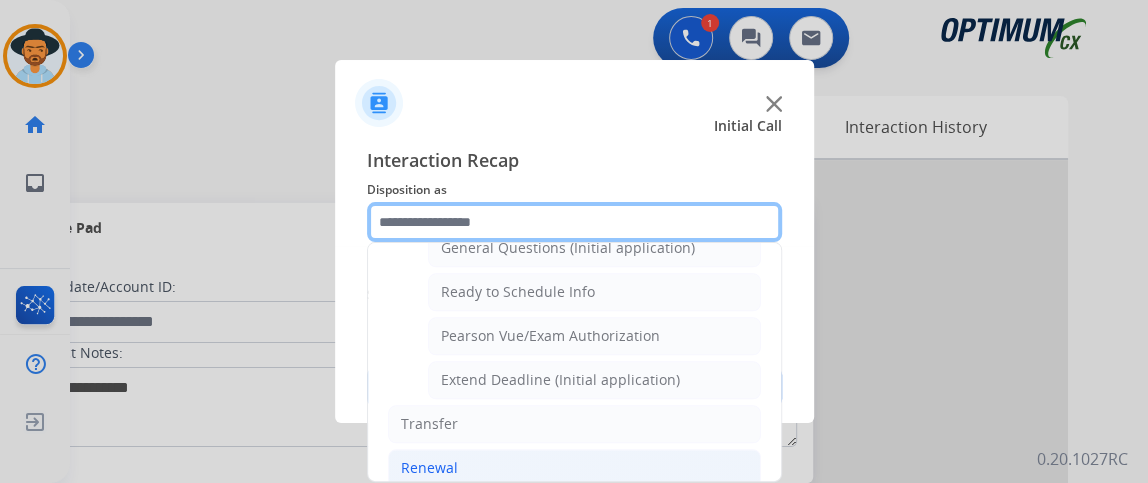 scroll, scrollTop: 758, scrollLeft: 0, axis: vertical 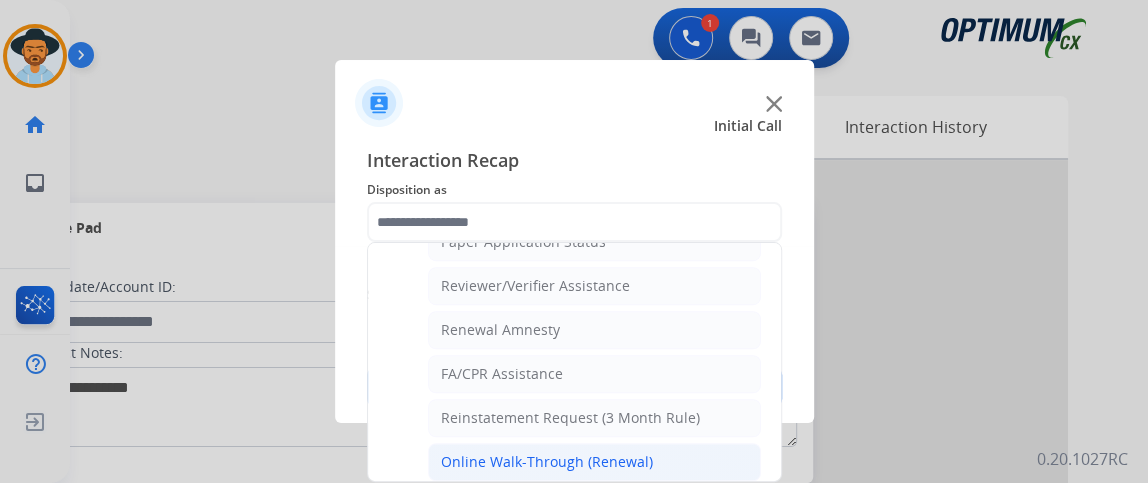 click on "Online Walk-Through (Renewal)" 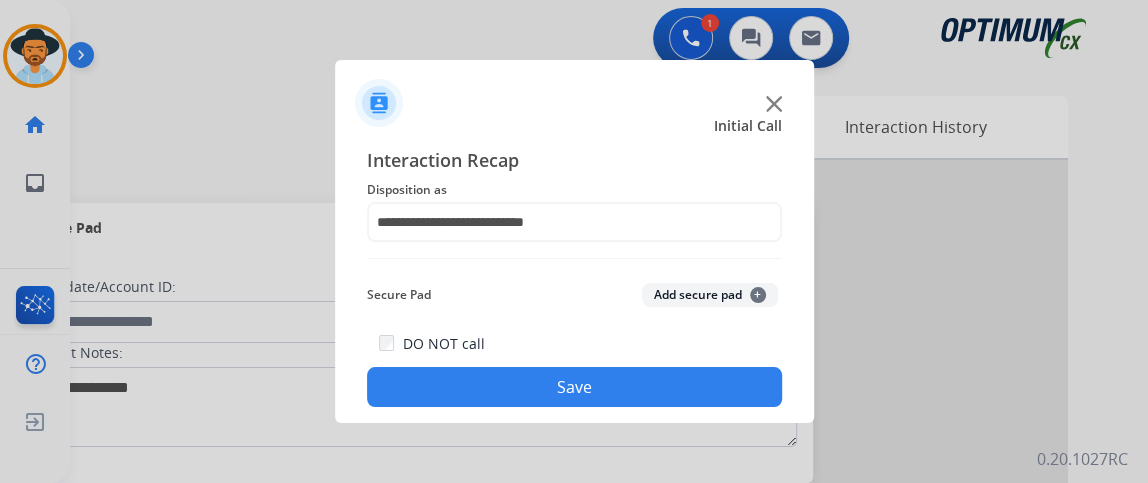 click on "Save" 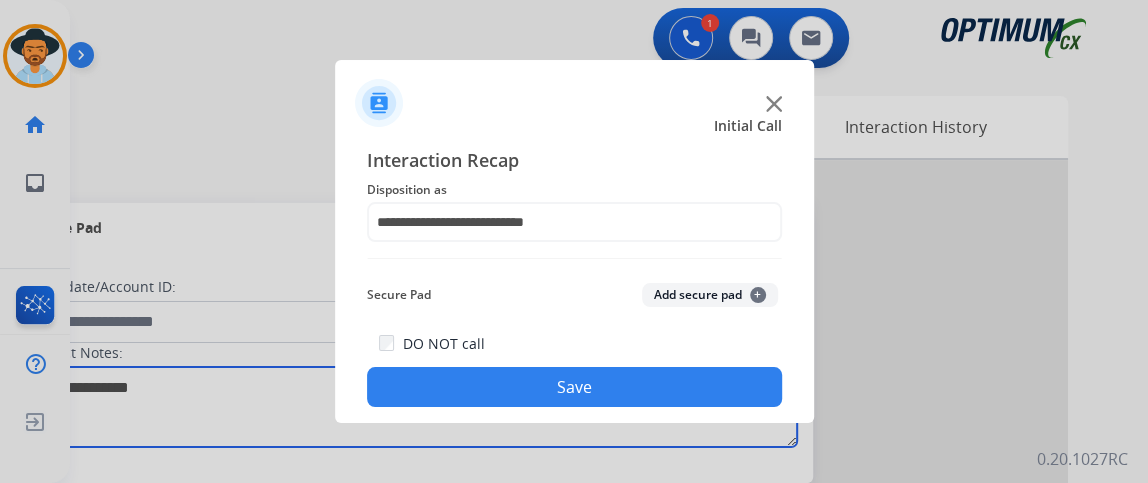 click at bounding box center (411, 407) 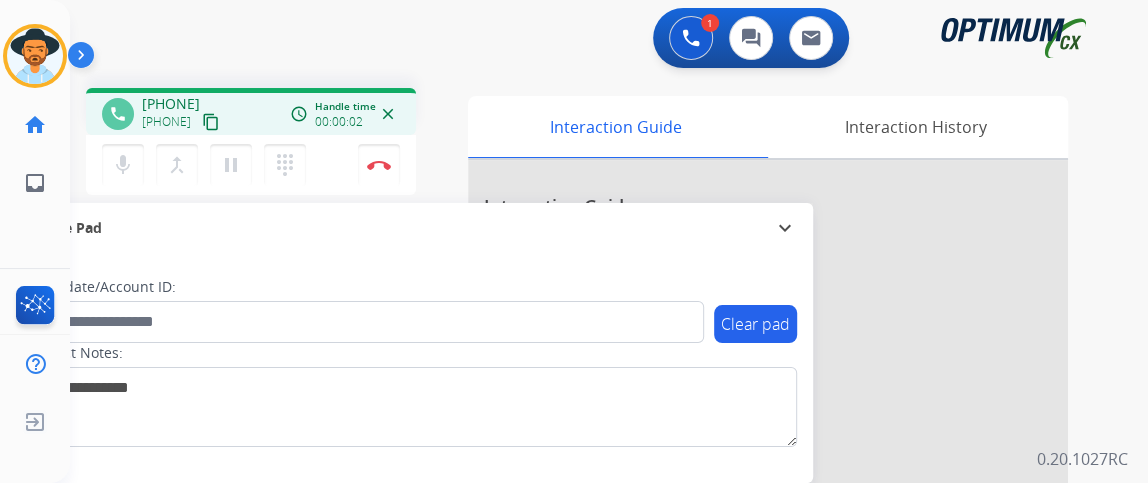 click on "content_copy" at bounding box center [211, 122] 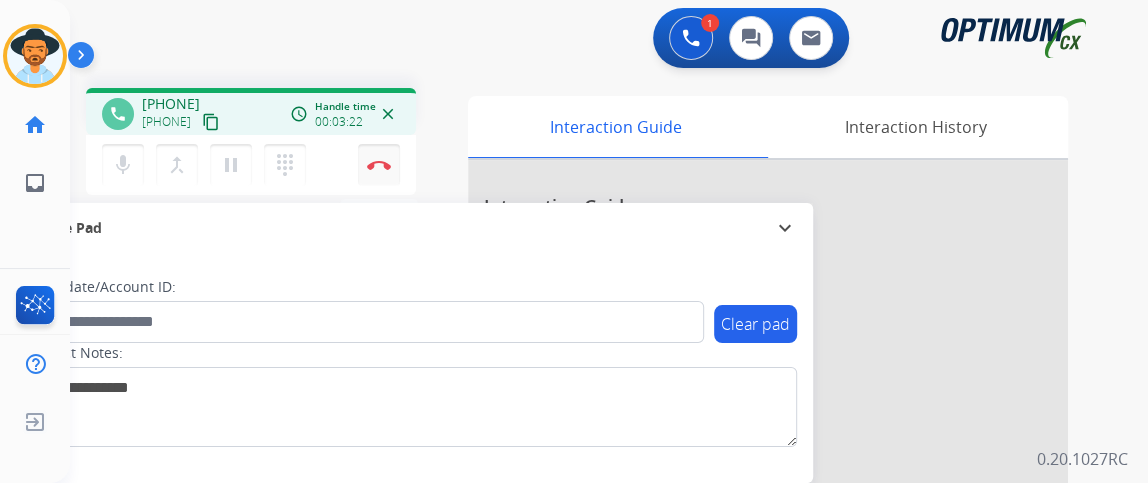 click on "Disconnect" at bounding box center [379, 165] 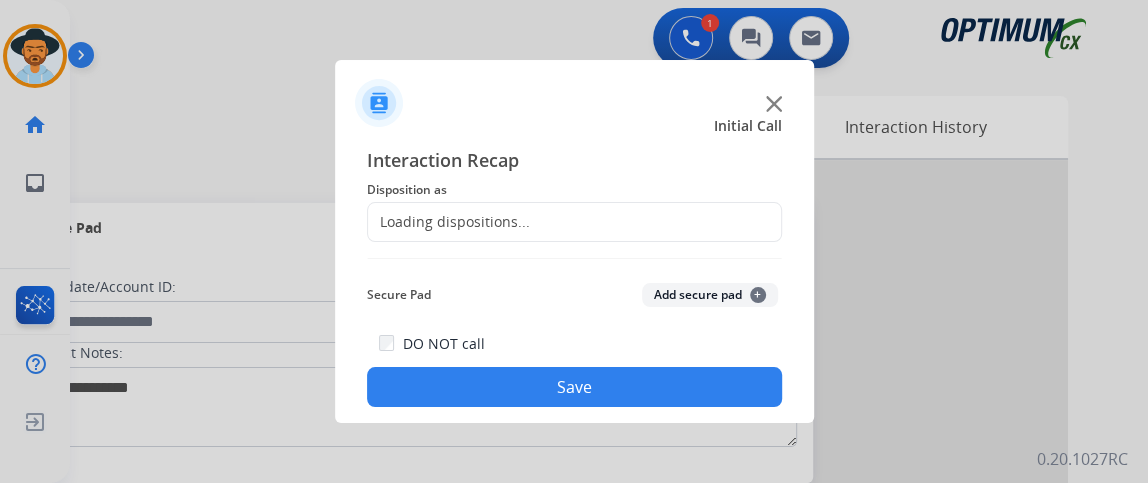 click on "Loading dispositions..." 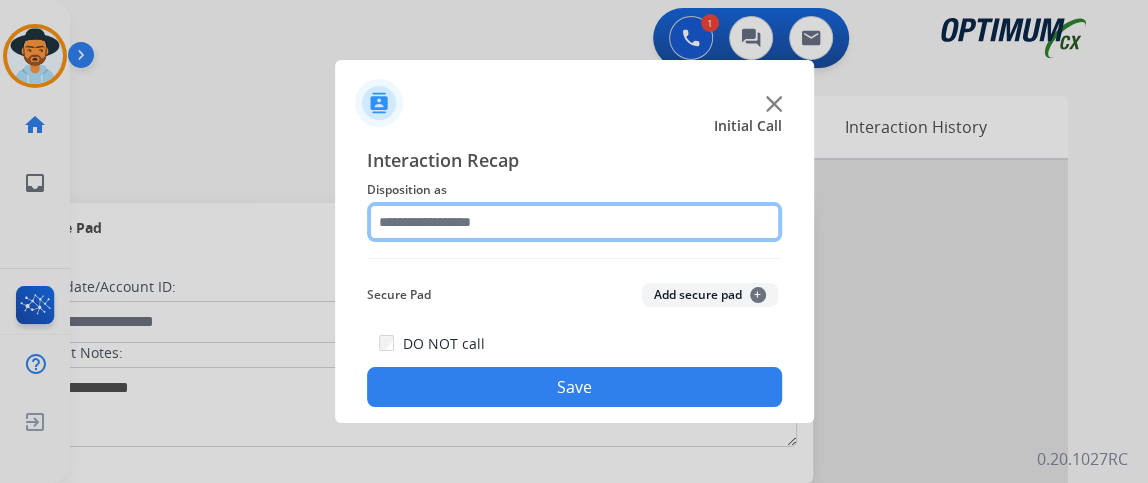 click 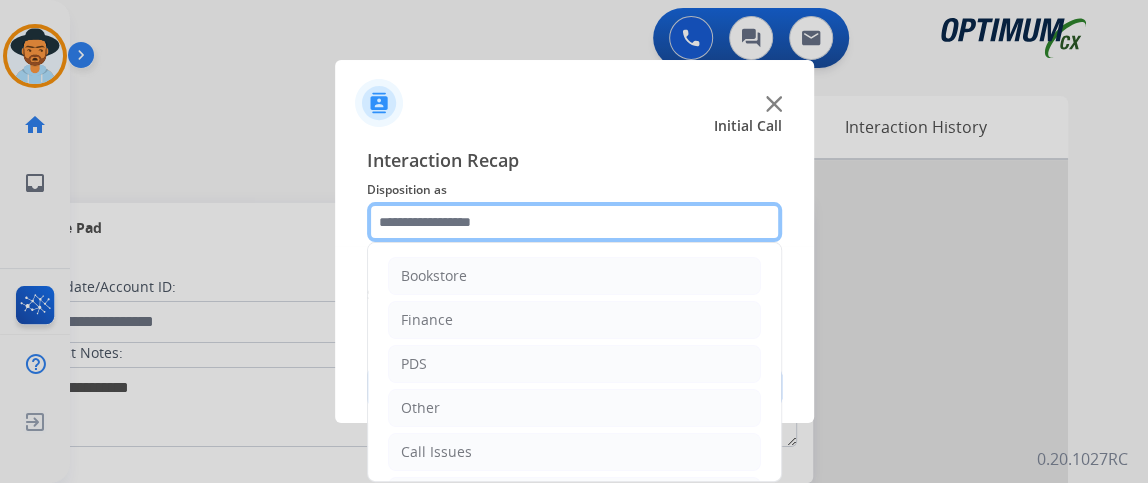 scroll, scrollTop: 131, scrollLeft: 0, axis: vertical 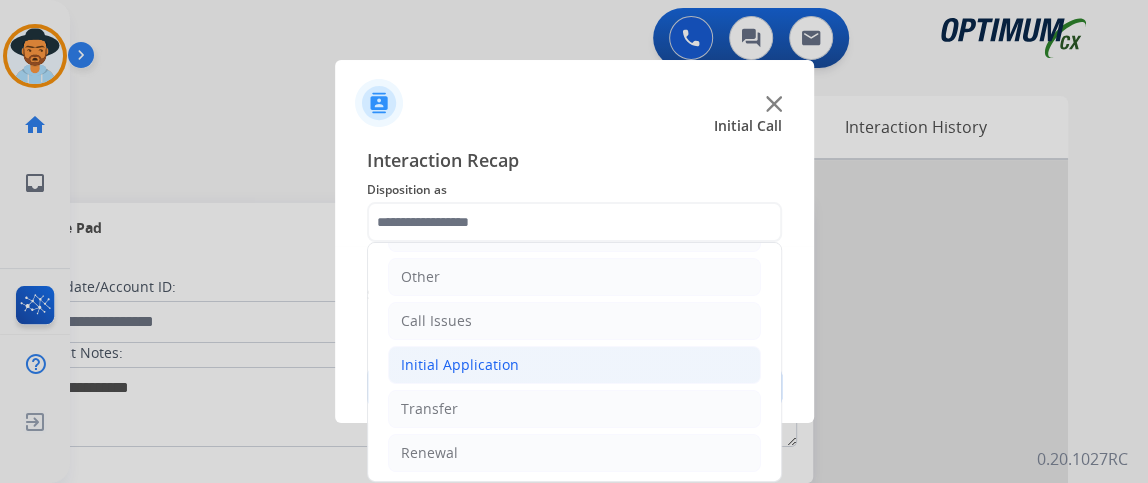 click on "Initial Application" 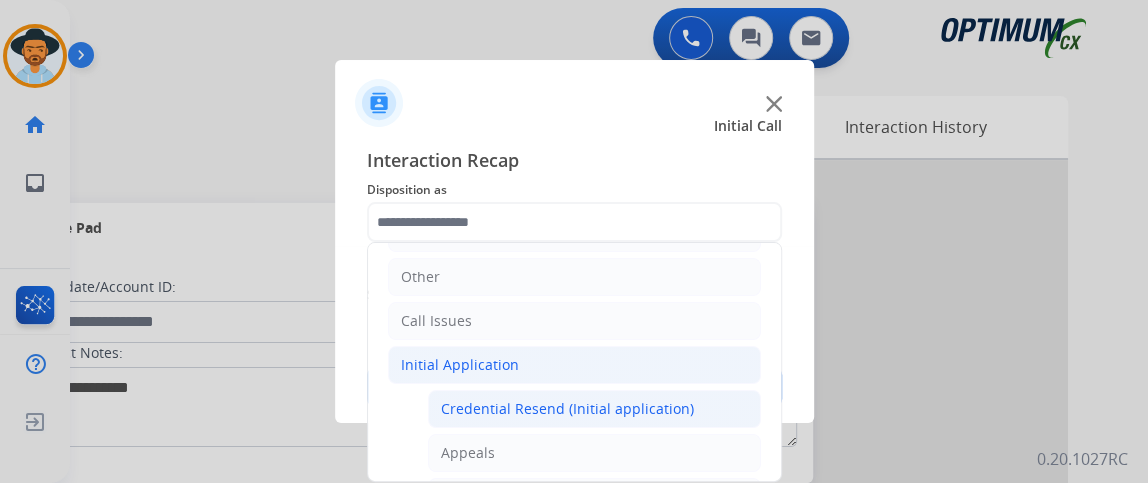 click on "Credential Resend (Initial application)" 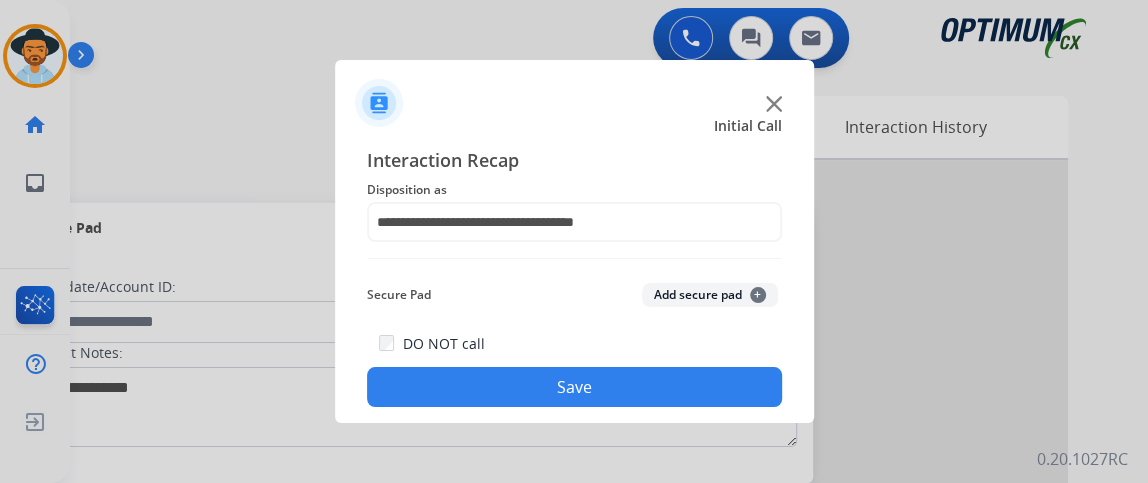 click on "Save" 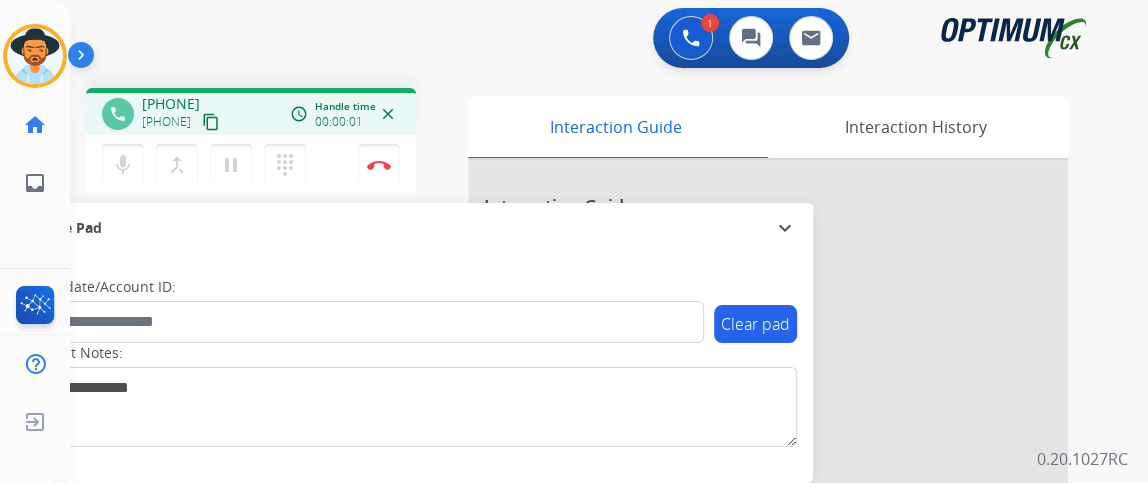 click on "content_copy" at bounding box center (211, 122) 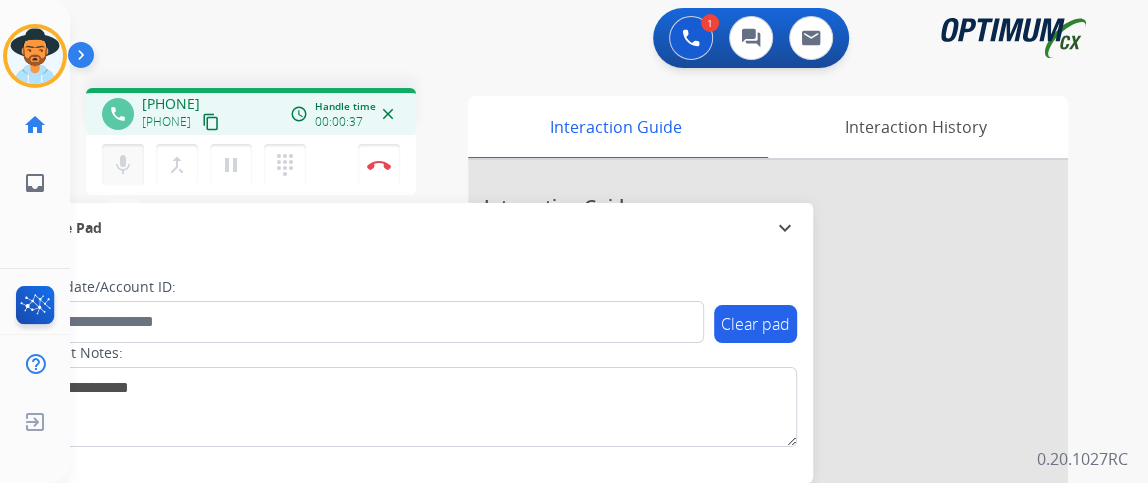click on "mic" at bounding box center [123, 165] 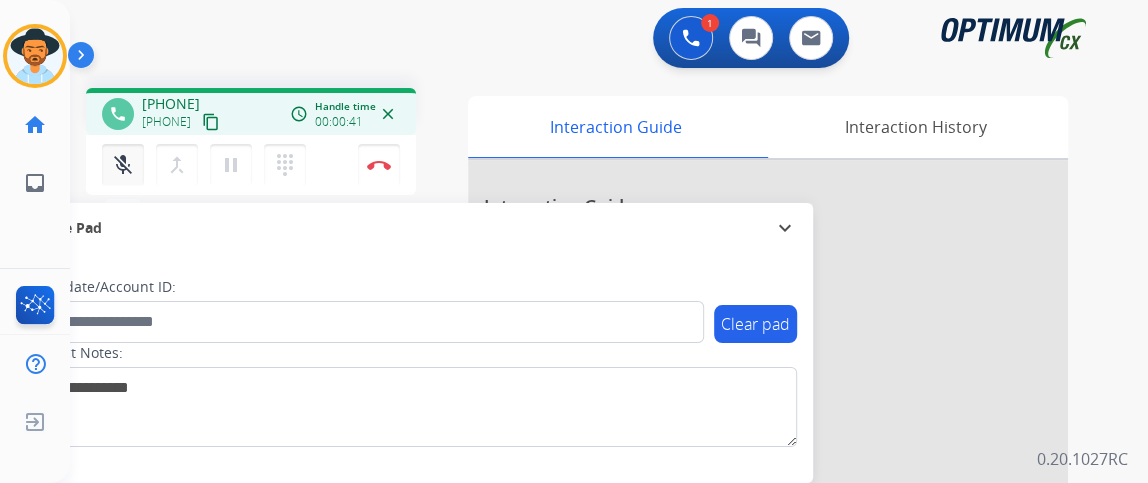 click on "mic_off Mute" at bounding box center [123, 165] 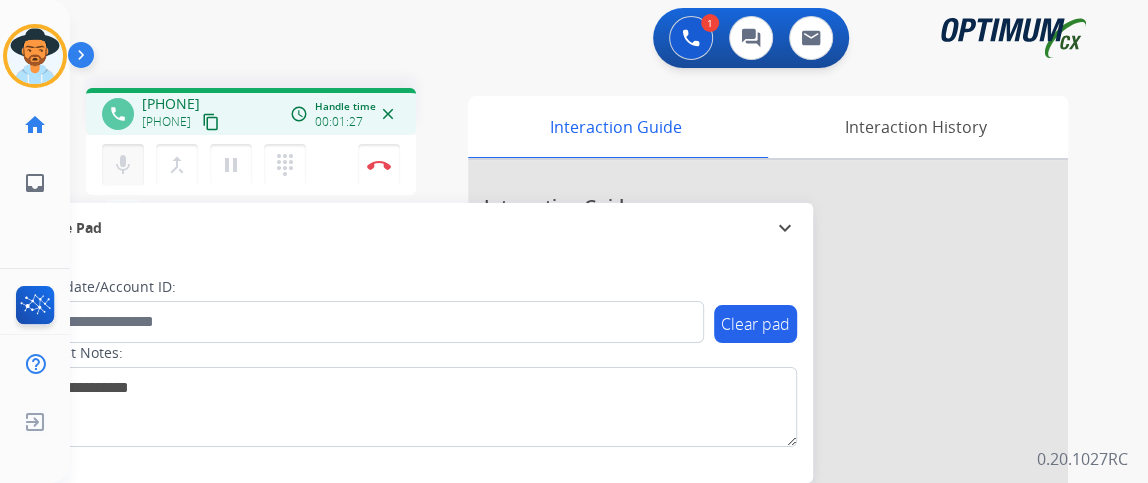click on "mic Mute" at bounding box center (123, 165) 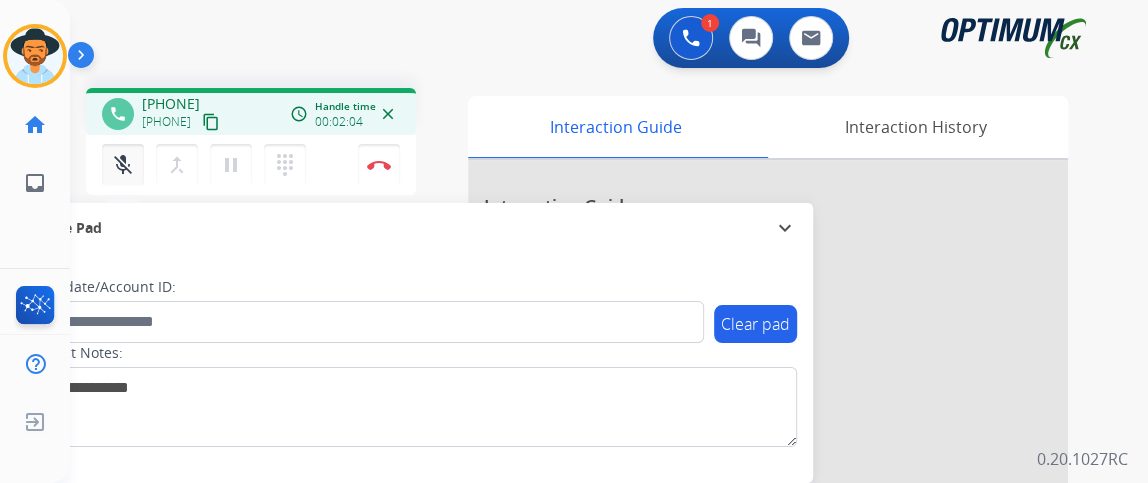 click on "mic_off" at bounding box center (123, 165) 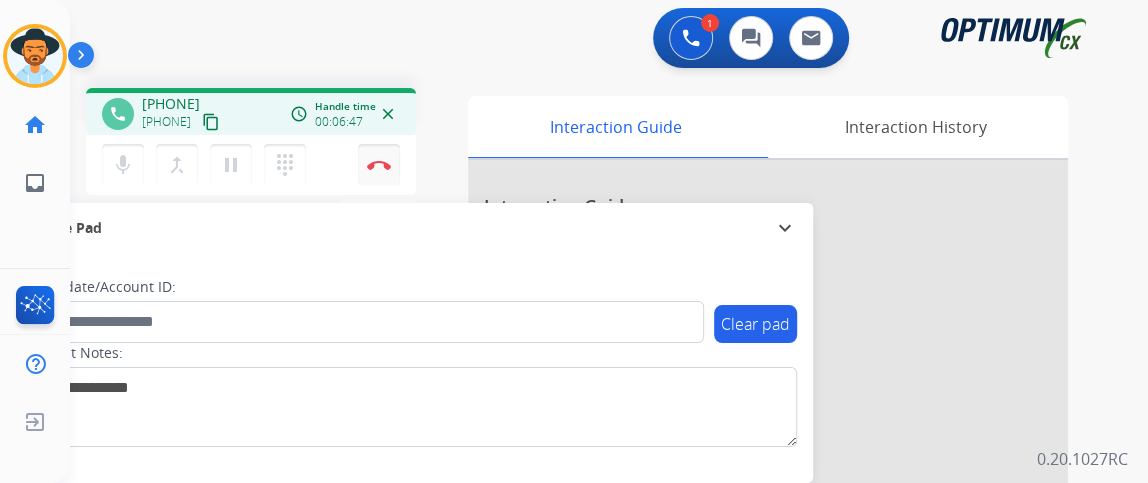 click on "Disconnect" at bounding box center (379, 165) 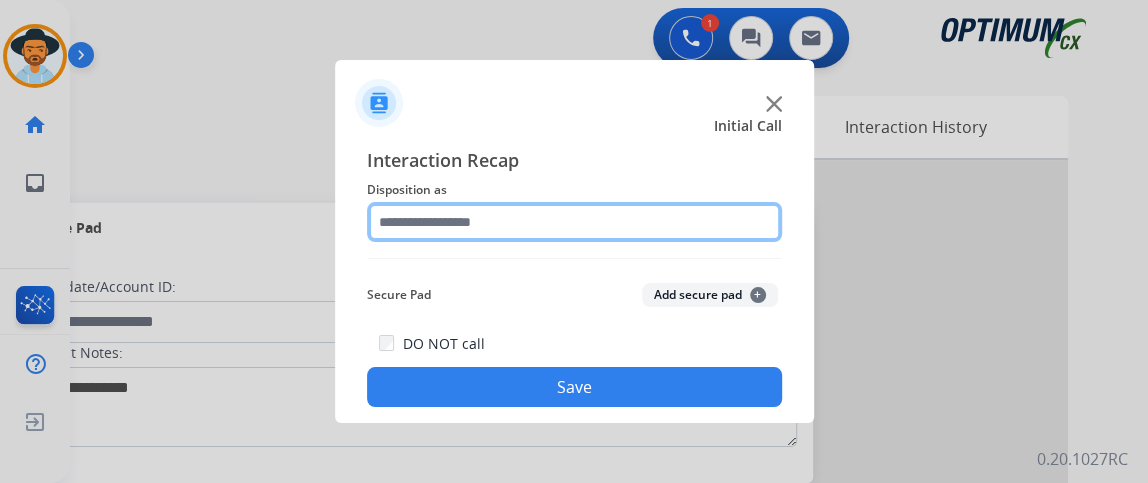 click 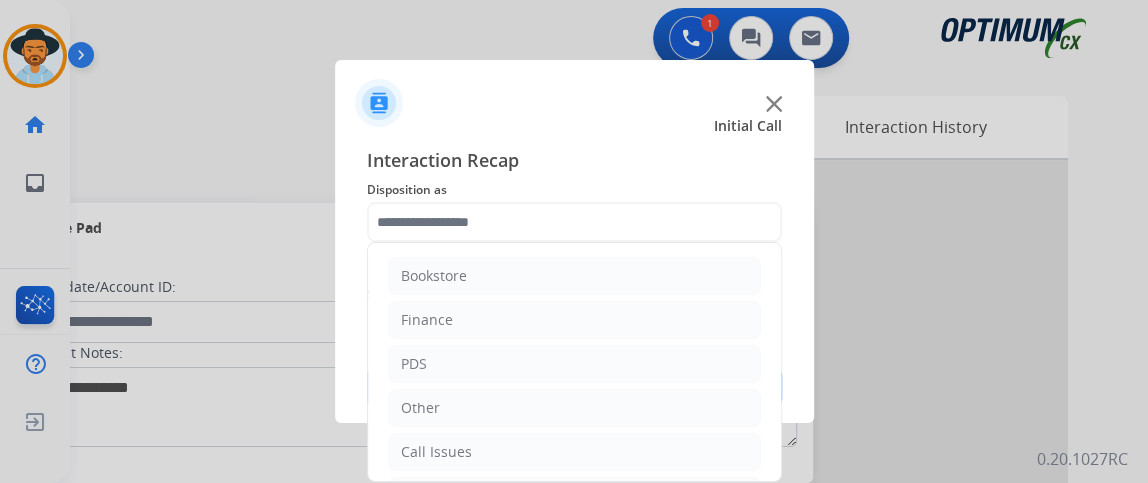 click on "Bookstore   Finance   PDS   Other   Call Issues   Initial Application   Transfer   Renewal" 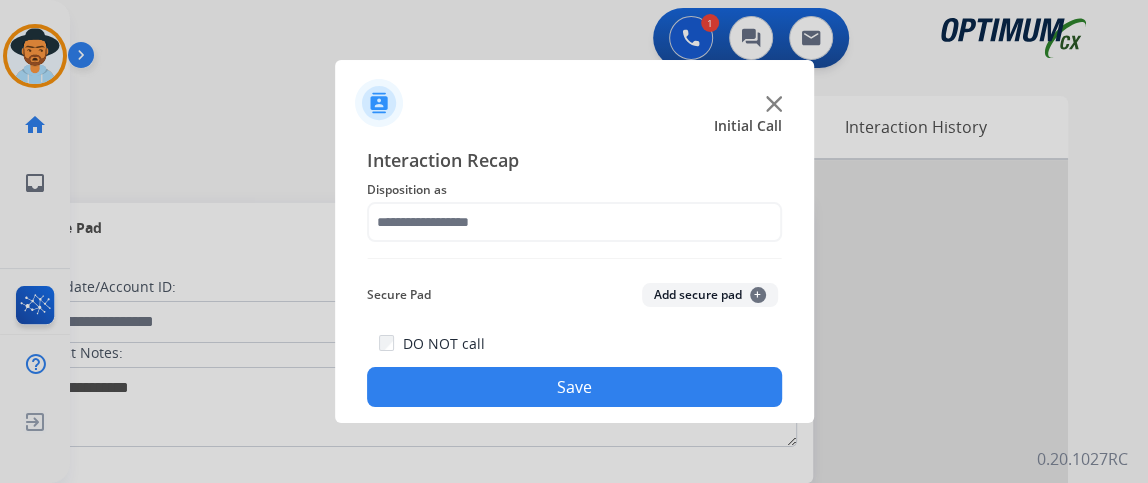 click on "Disposition as" 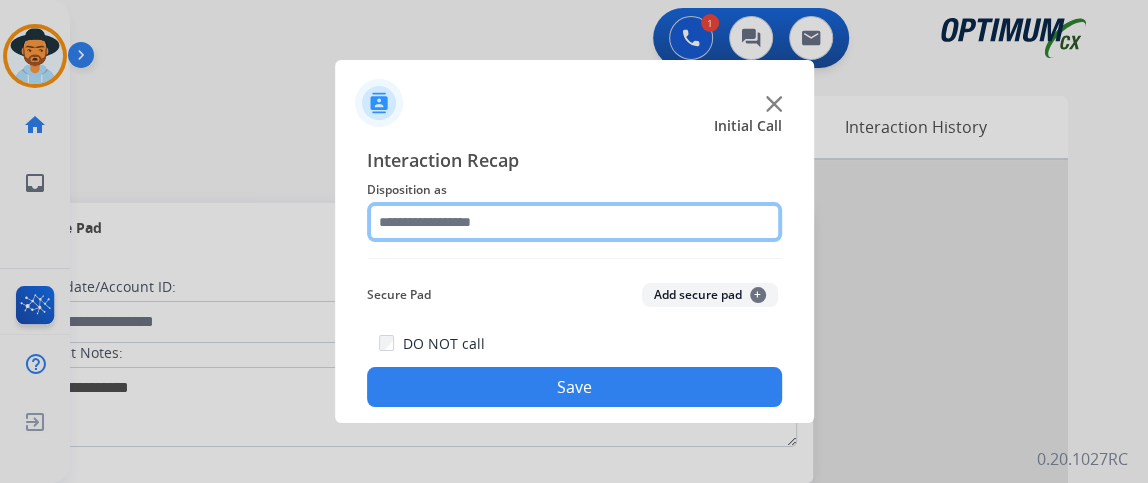 click 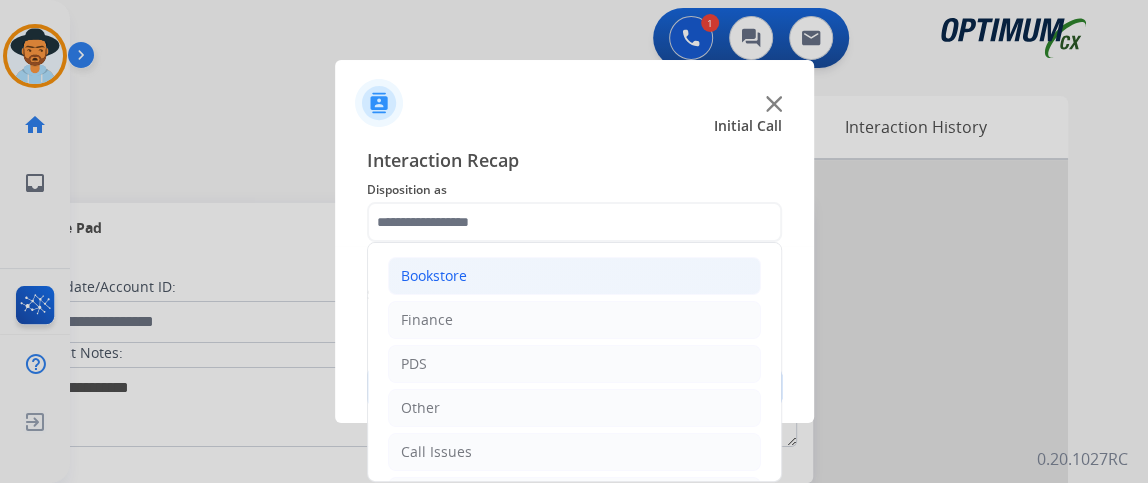 click on "Bookstore" 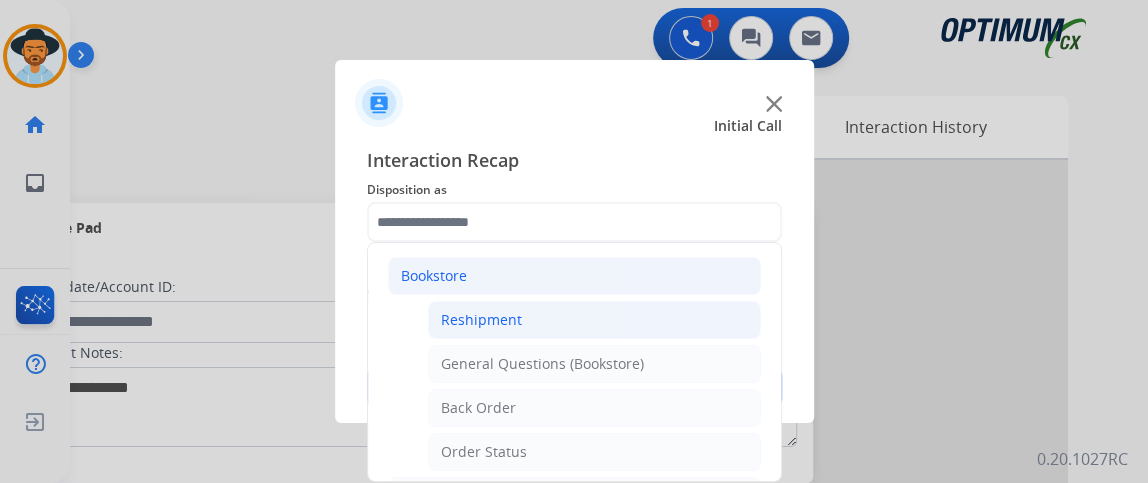 click on "Reshipment" 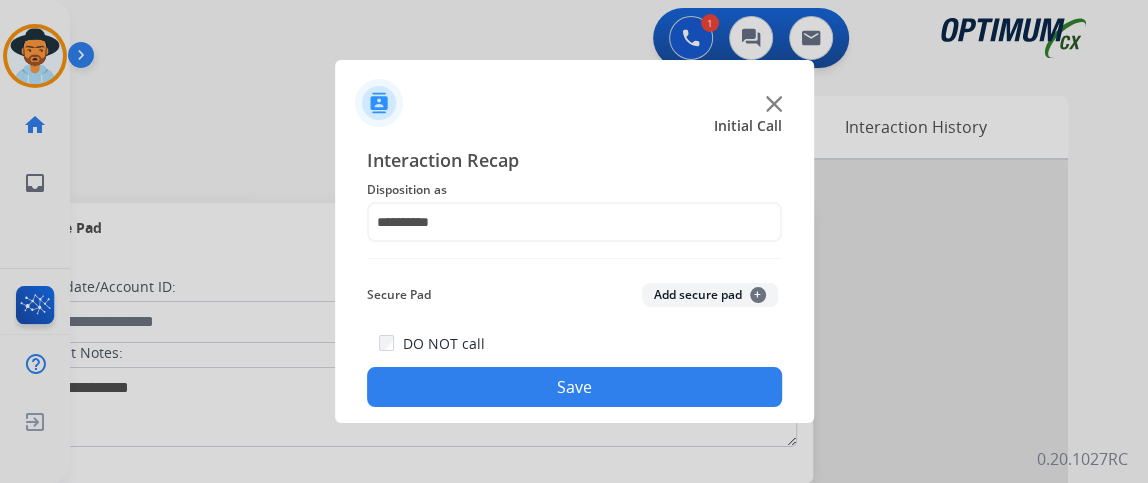 click on "Save" 